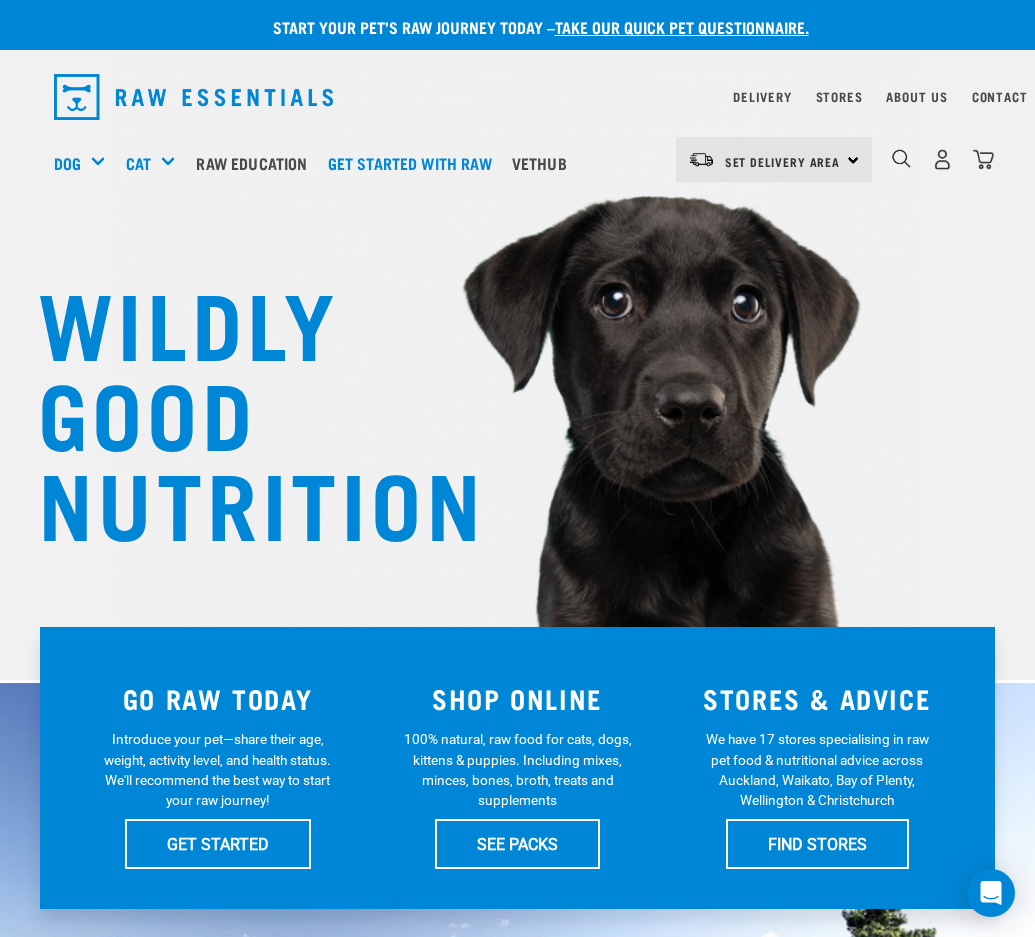 scroll, scrollTop: 0, scrollLeft: 0, axis: both 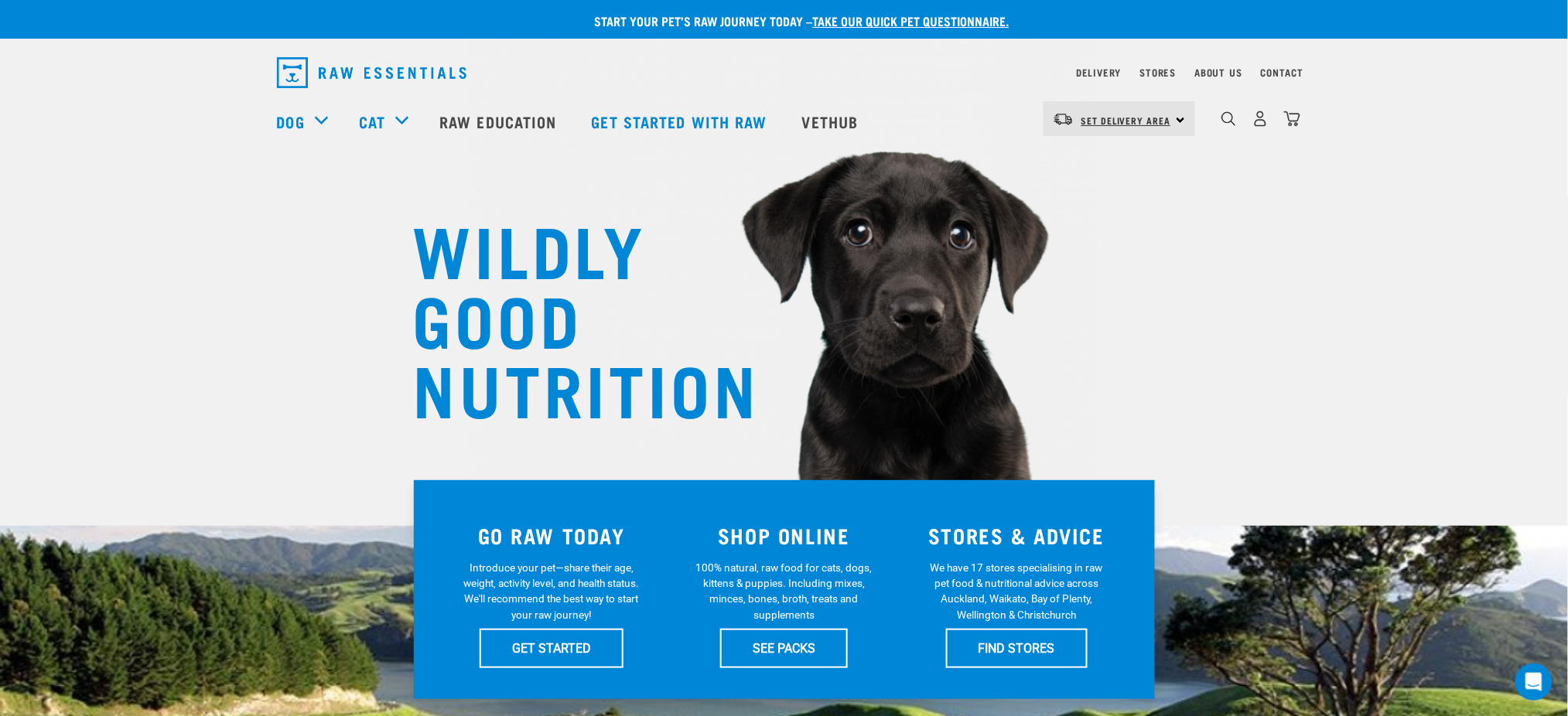 click on "Set Delivery Area" at bounding box center [1126, 120] 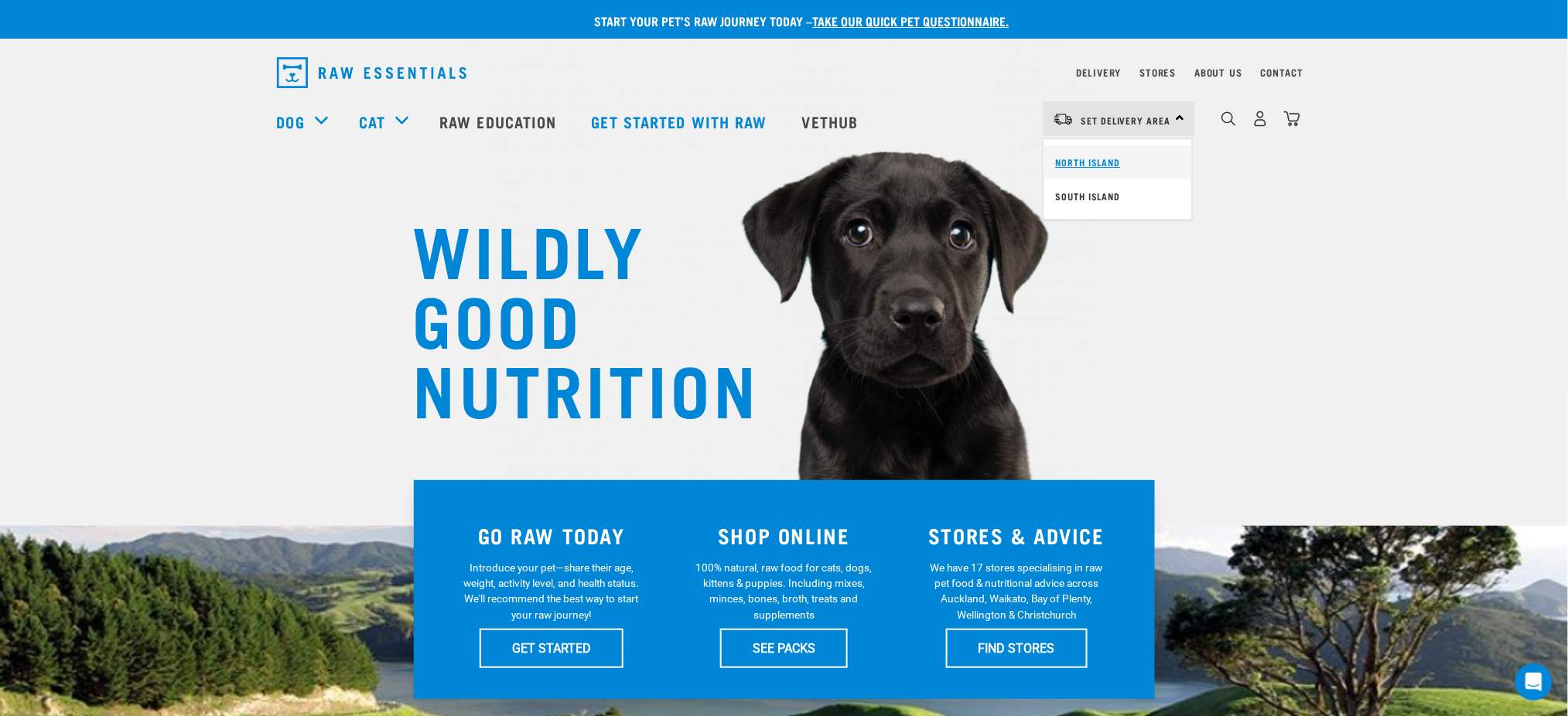 click on "North Island" at bounding box center (1118, 162) 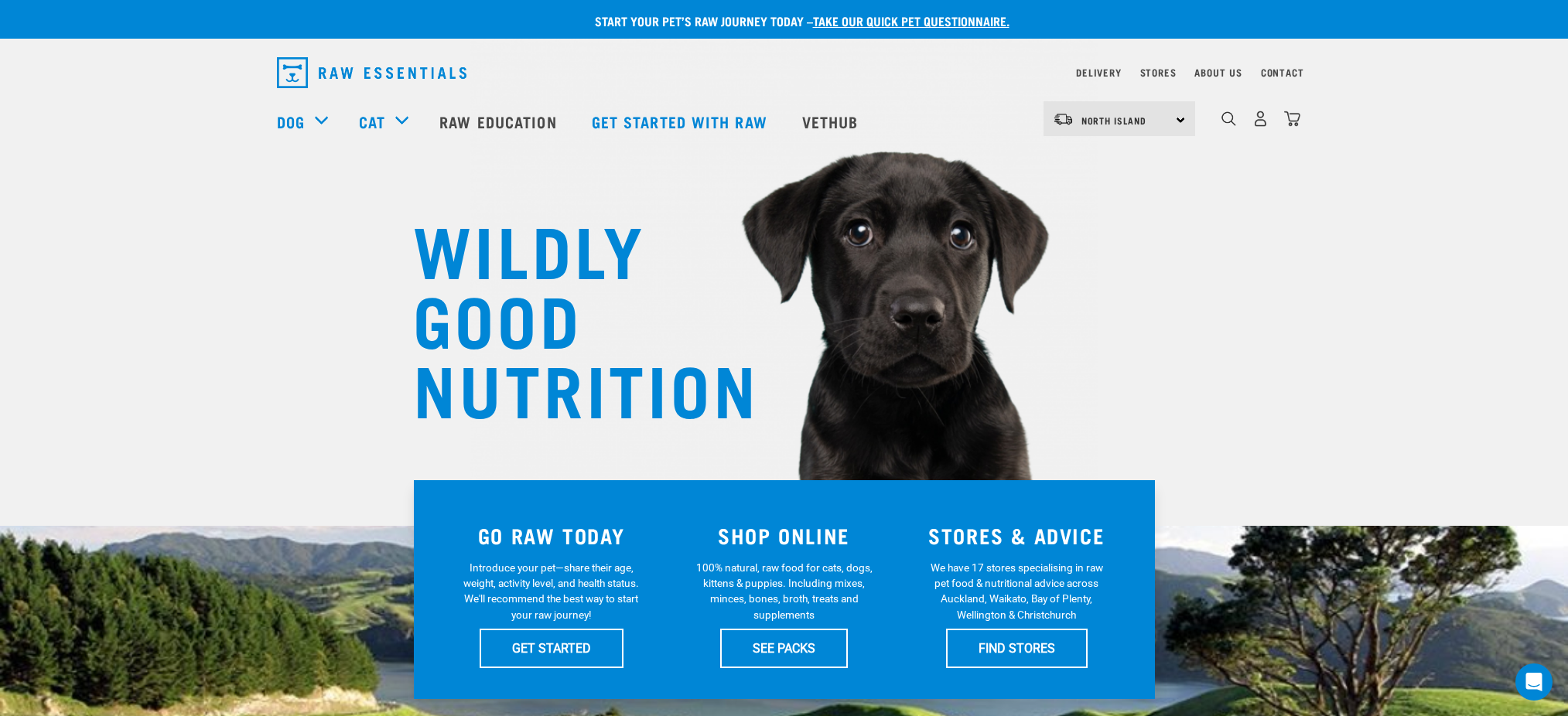 scroll, scrollTop: 0, scrollLeft: 0, axis: both 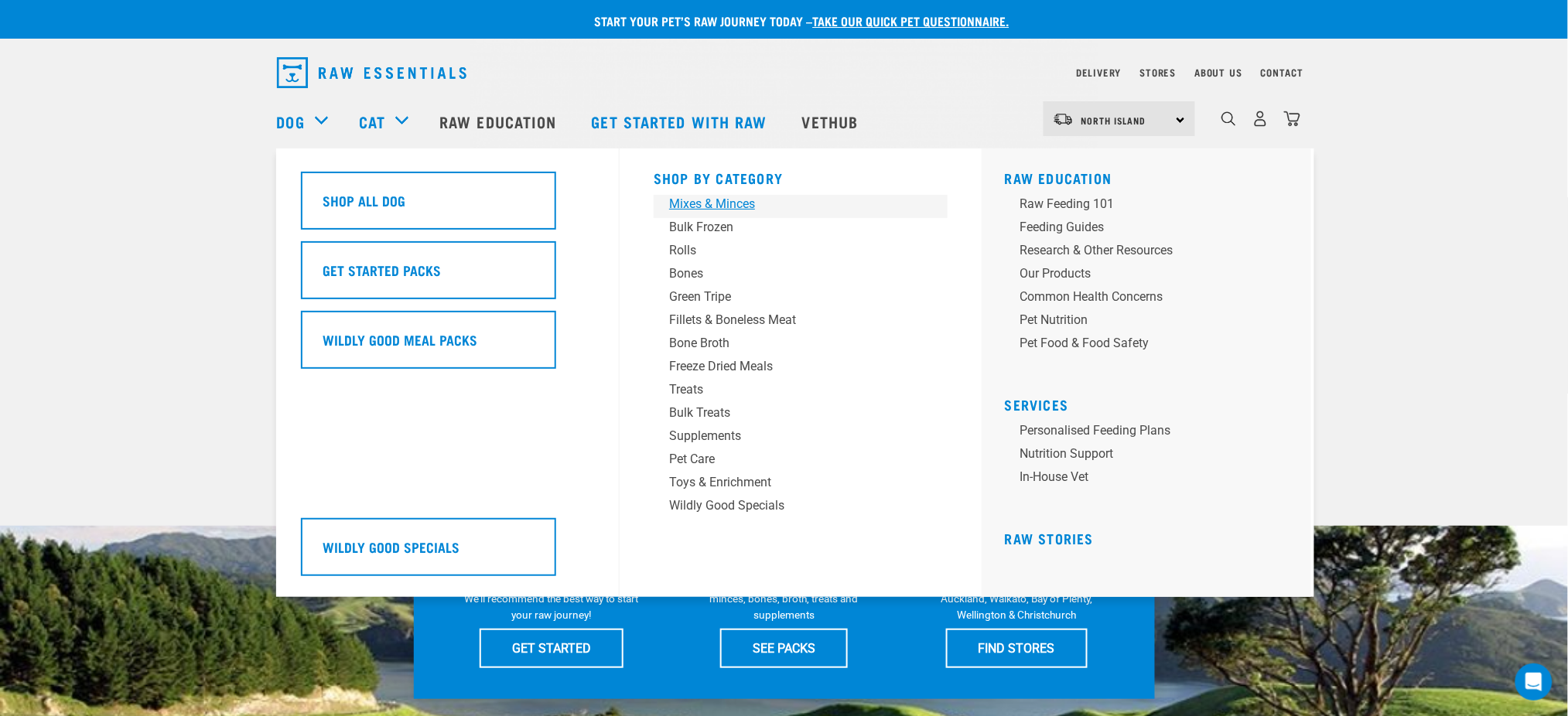 click on "Mixes & Minces" at bounding box center (790, 204) 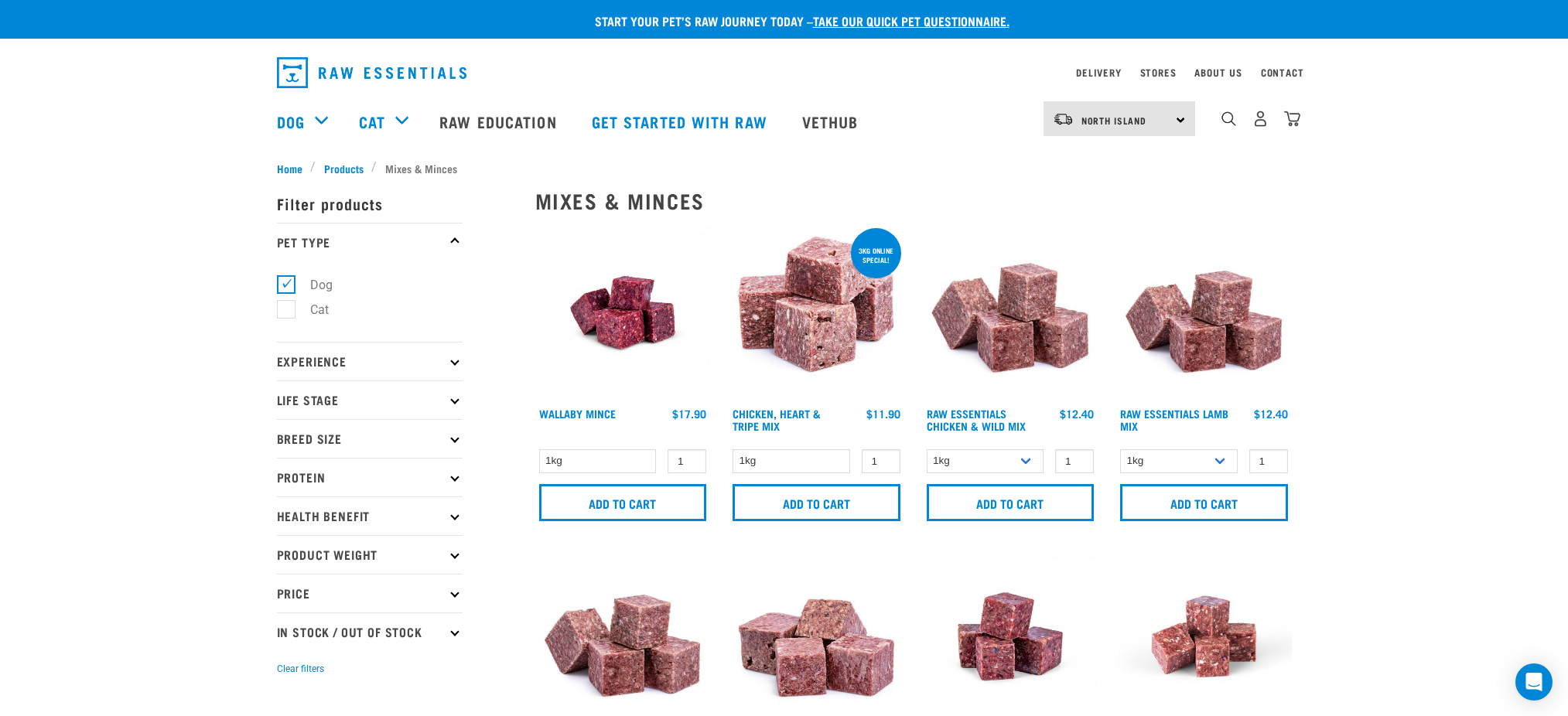 scroll, scrollTop: 0, scrollLeft: 0, axis: both 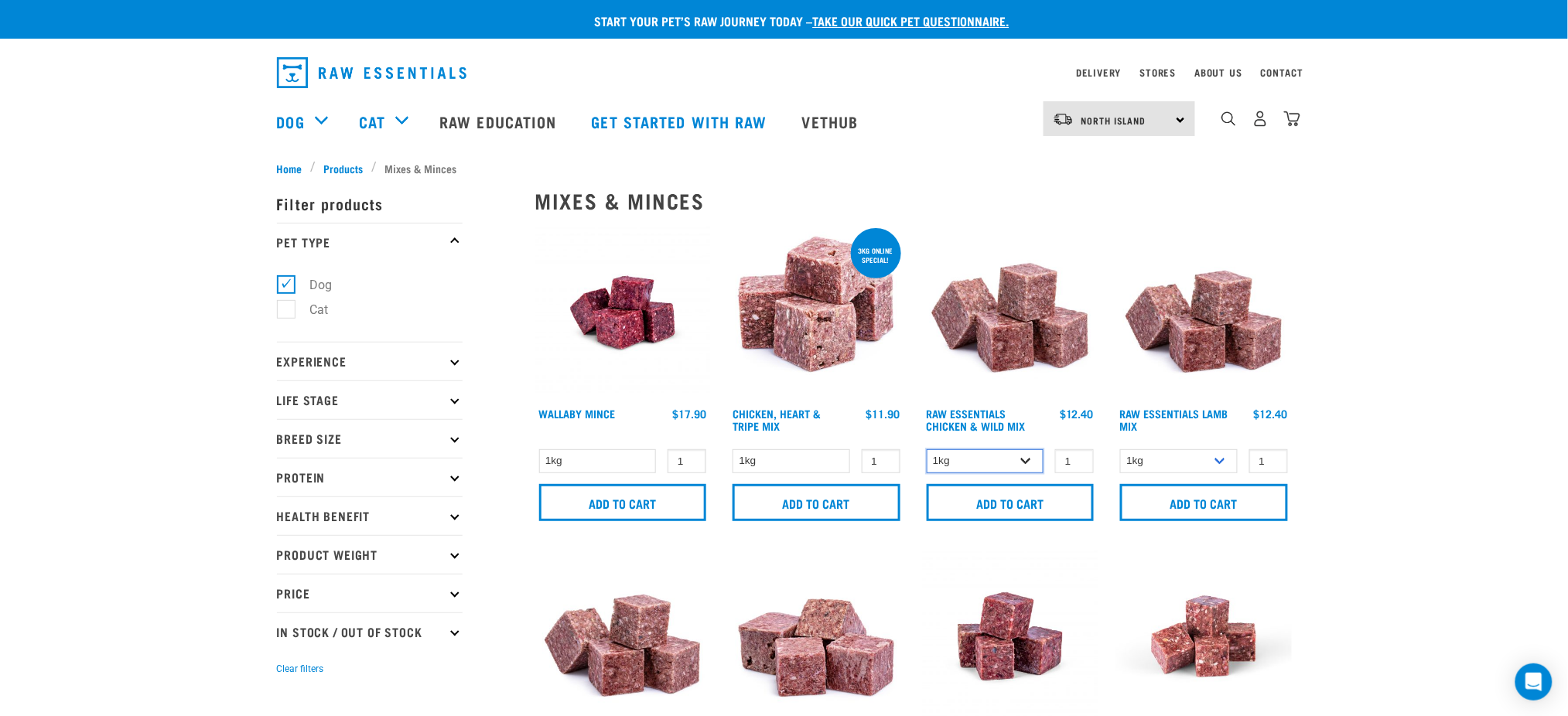 drag, startPoint x: 962, startPoint y: 466, endPoint x: 973, endPoint y: 462, distance: 11.7047 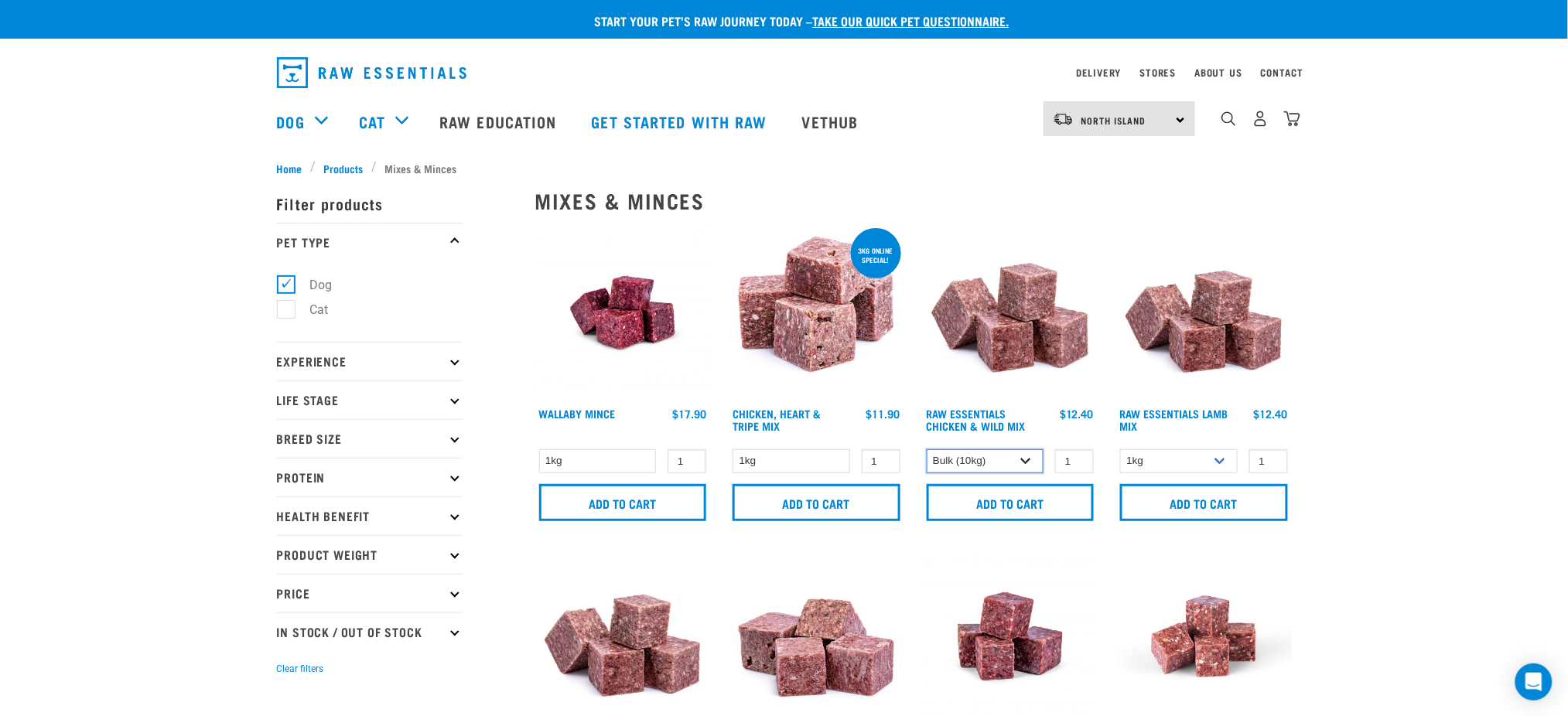 click on "1kg
3kg
Bulk (10kg)" at bounding box center [986, 461] 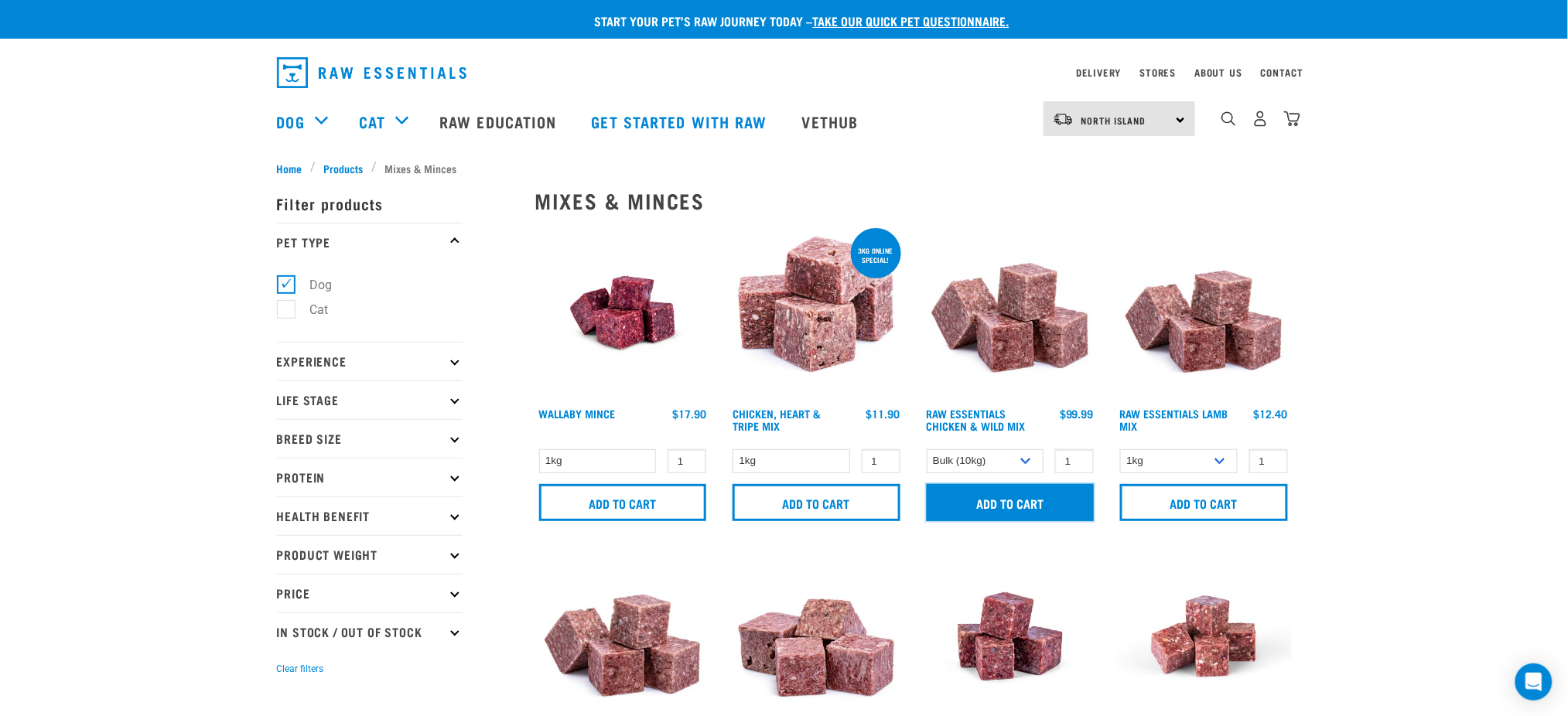 click on "Add to cart" at bounding box center (1010, 503) 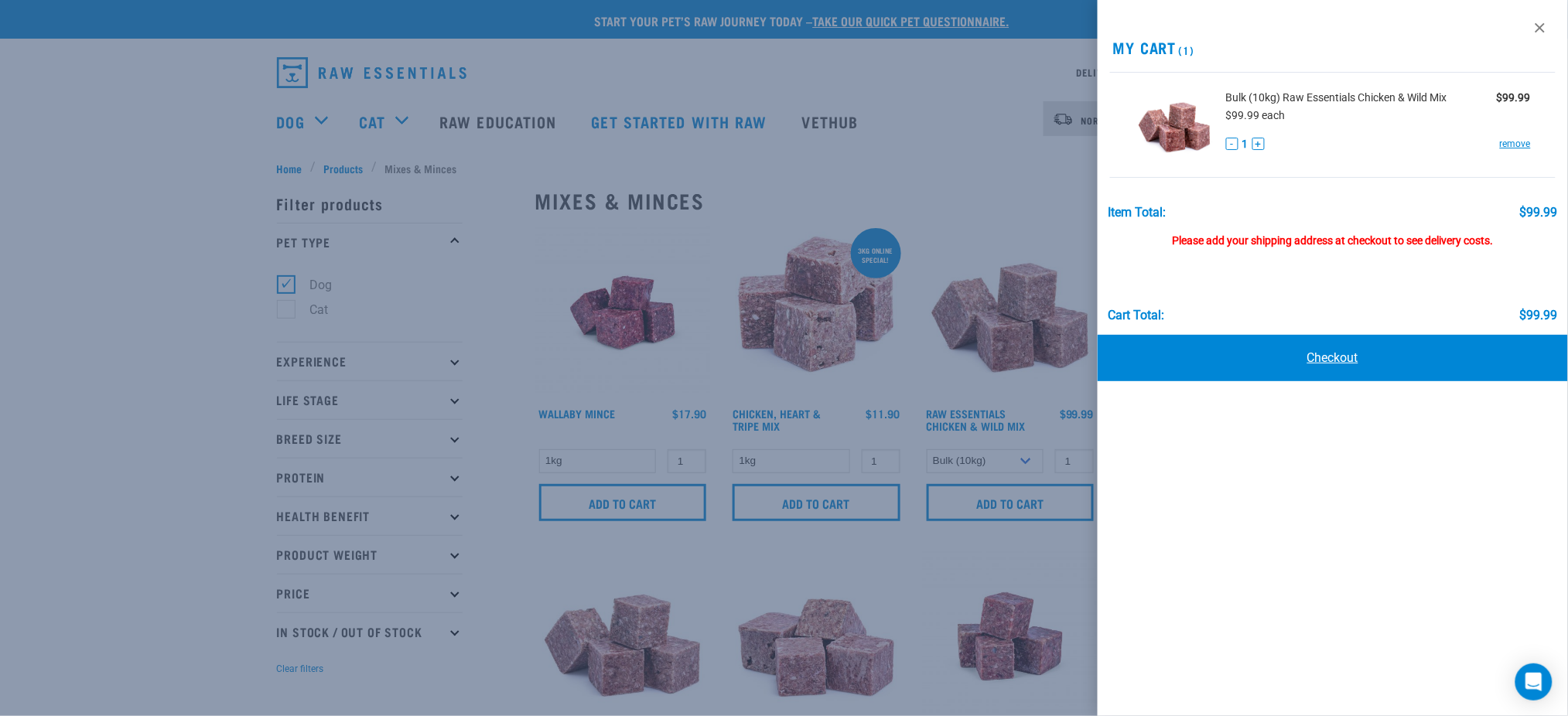 click on "Checkout" at bounding box center [1333, 358] 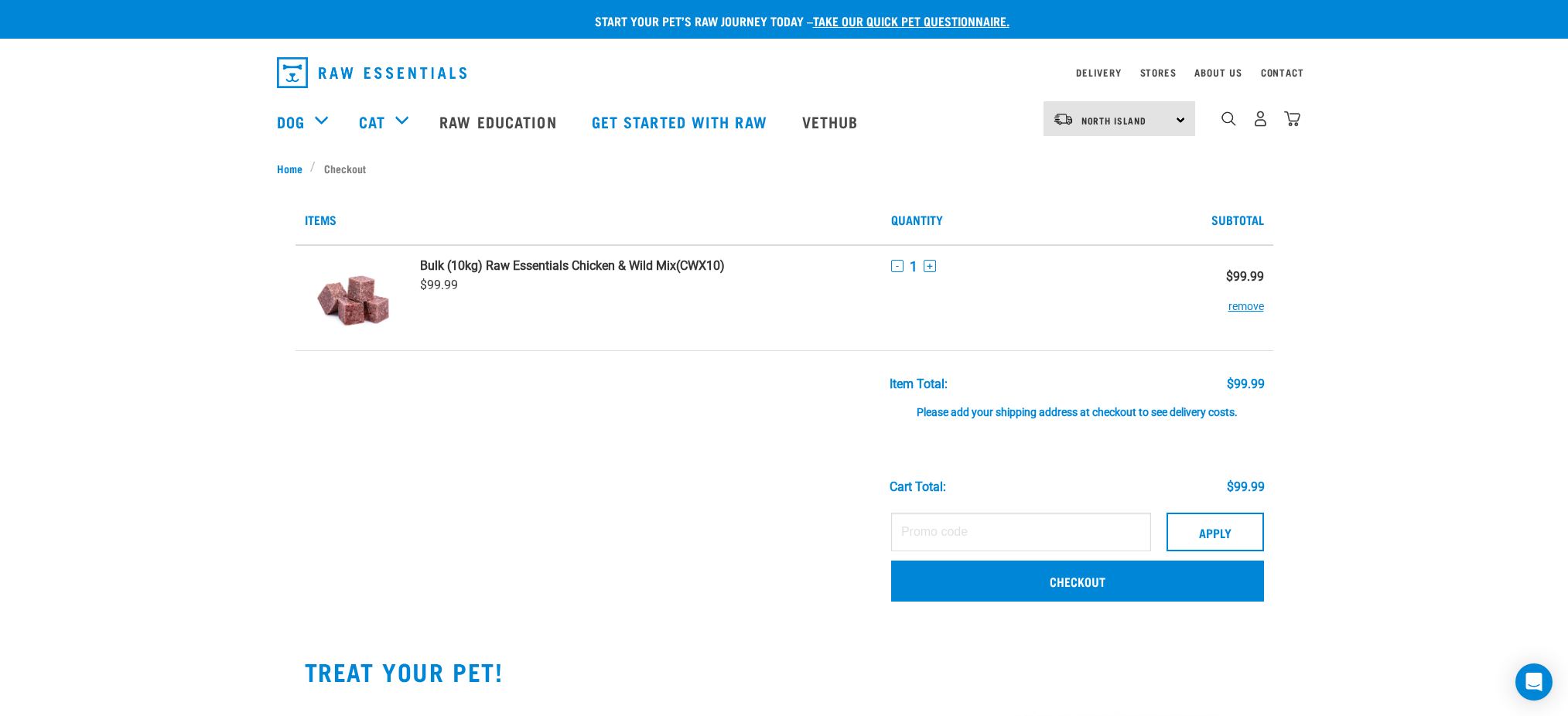 scroll, scrollTop: 0, scrollLeft: 0, axis: both 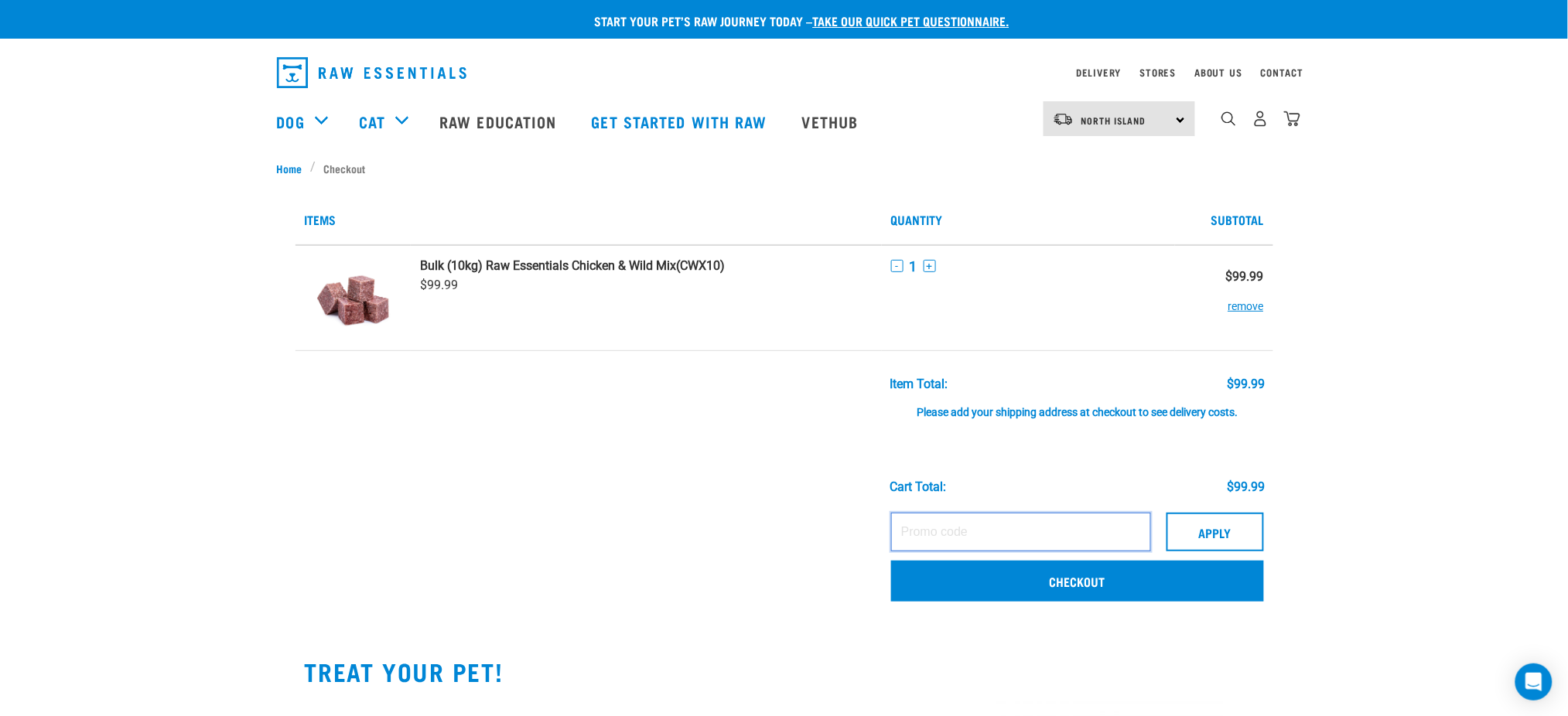 click at bounding box center [1021, 532] 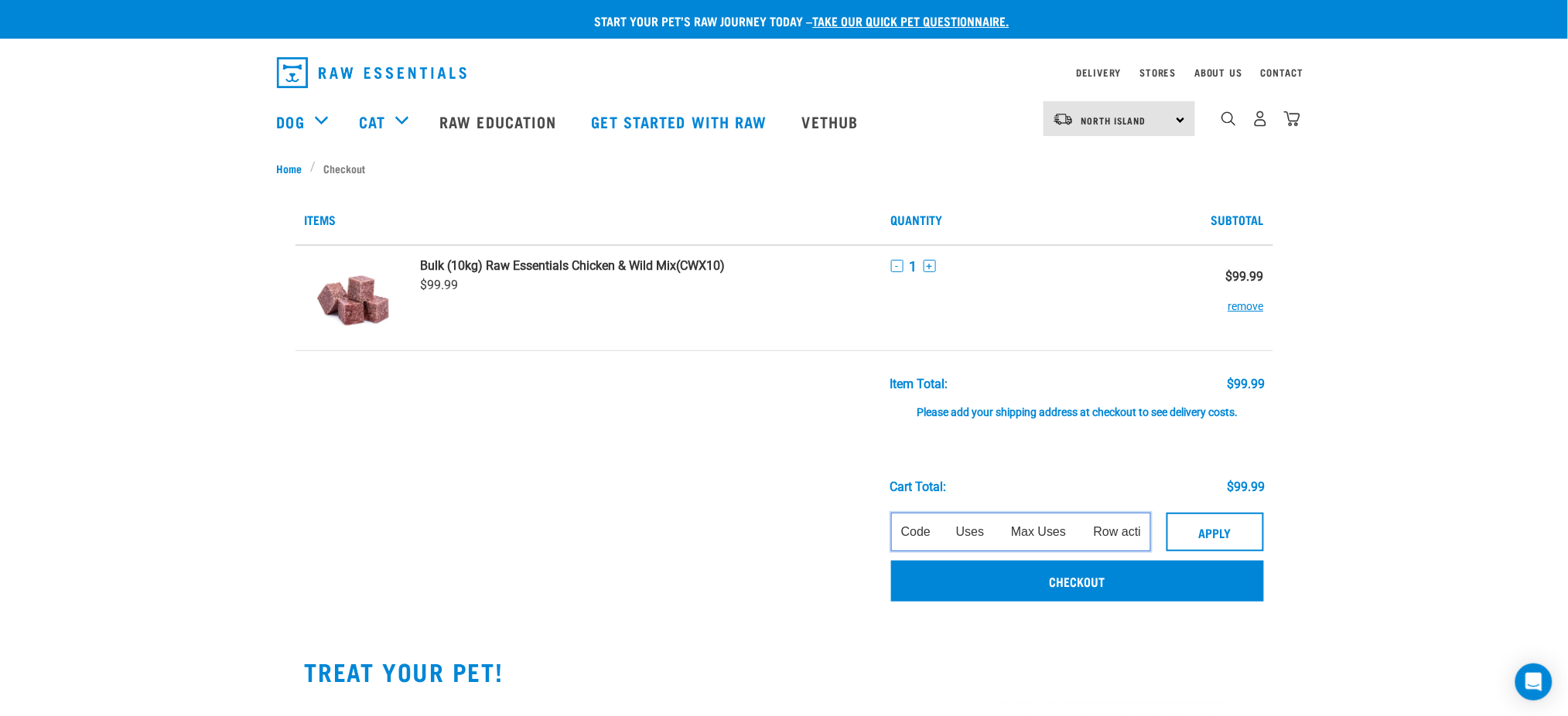 scroll, scrollTop: 0, scrollLeft: 149, axis: horizontal 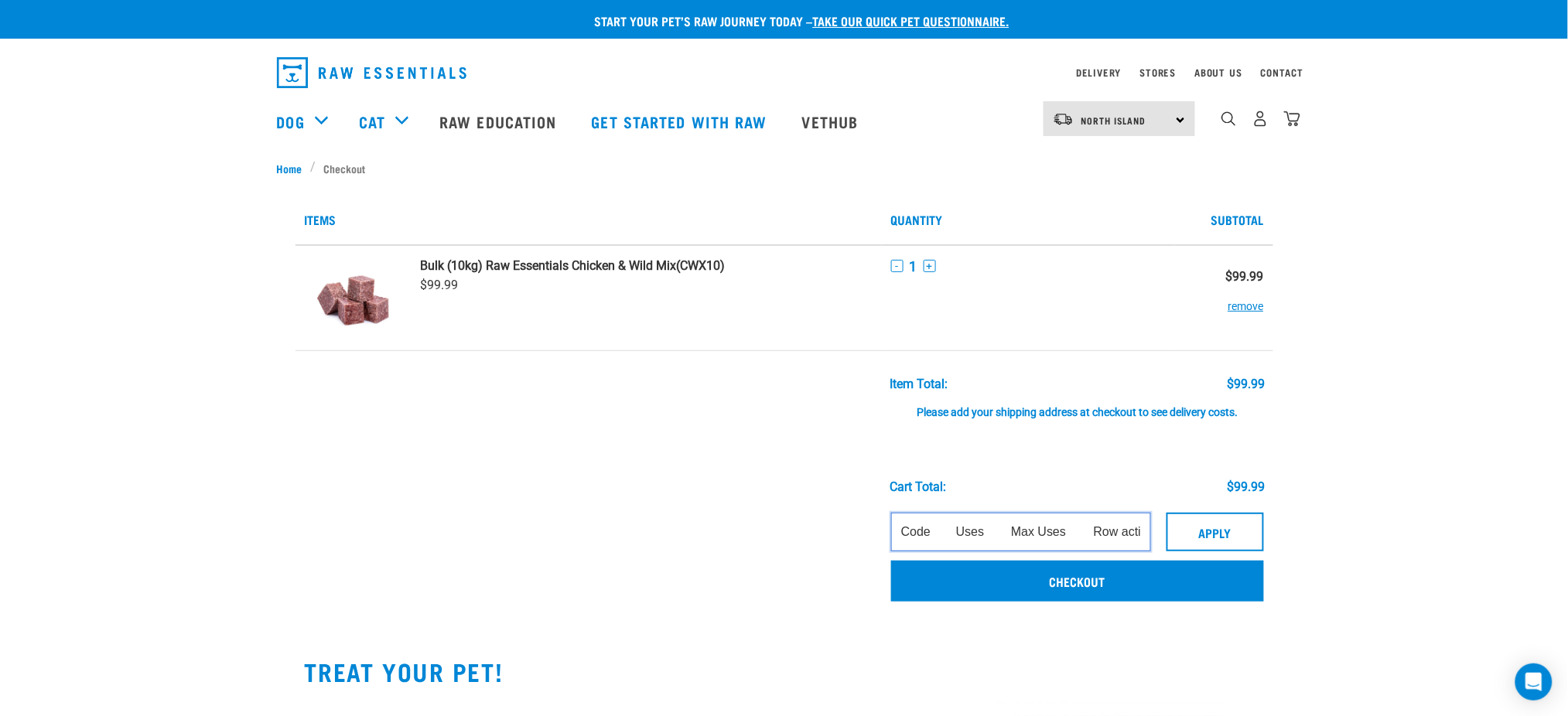 drag, startPoint x: 1017, startPoint y: 530, endPoint x: 769, endPoint y: 516, distance: 248.39485 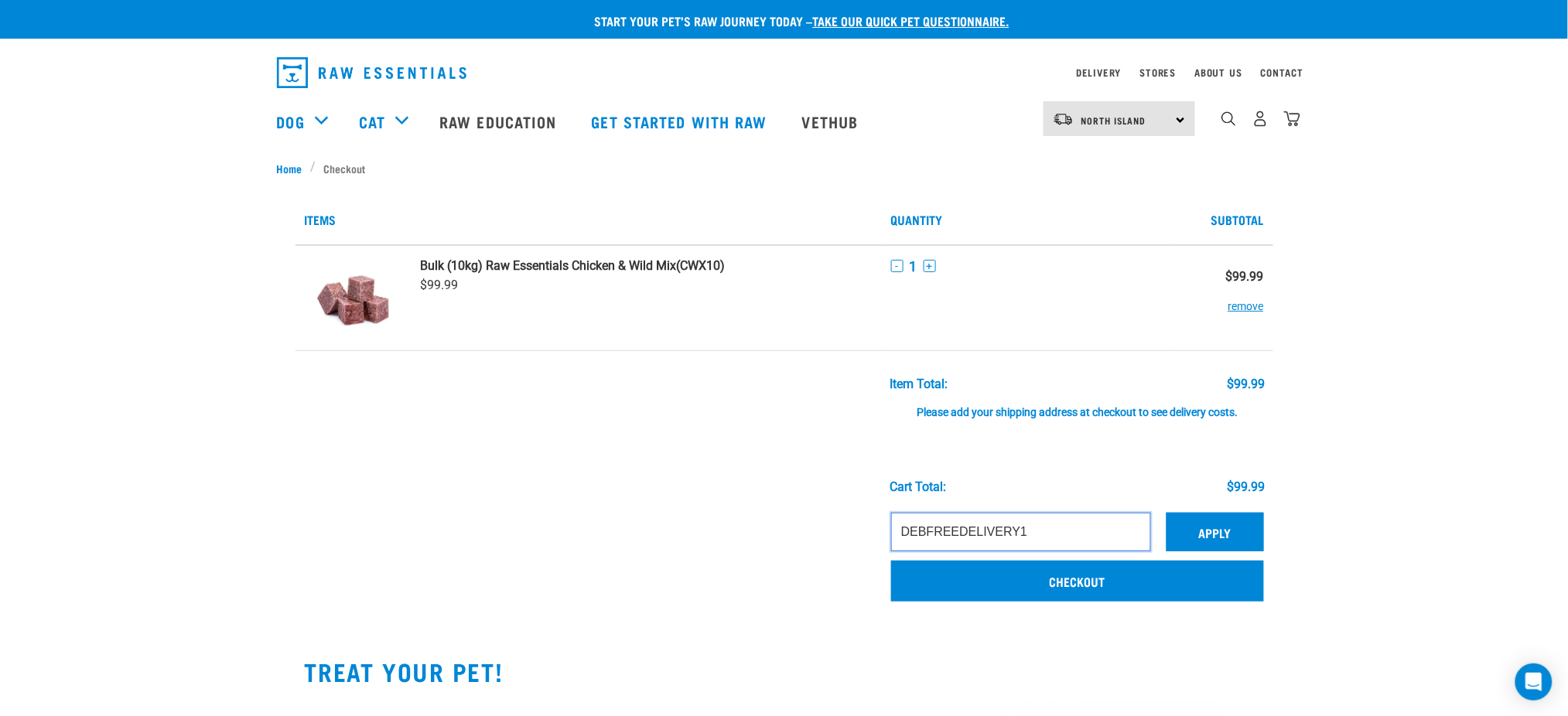 type on "DEBFREEDELIVERY1" 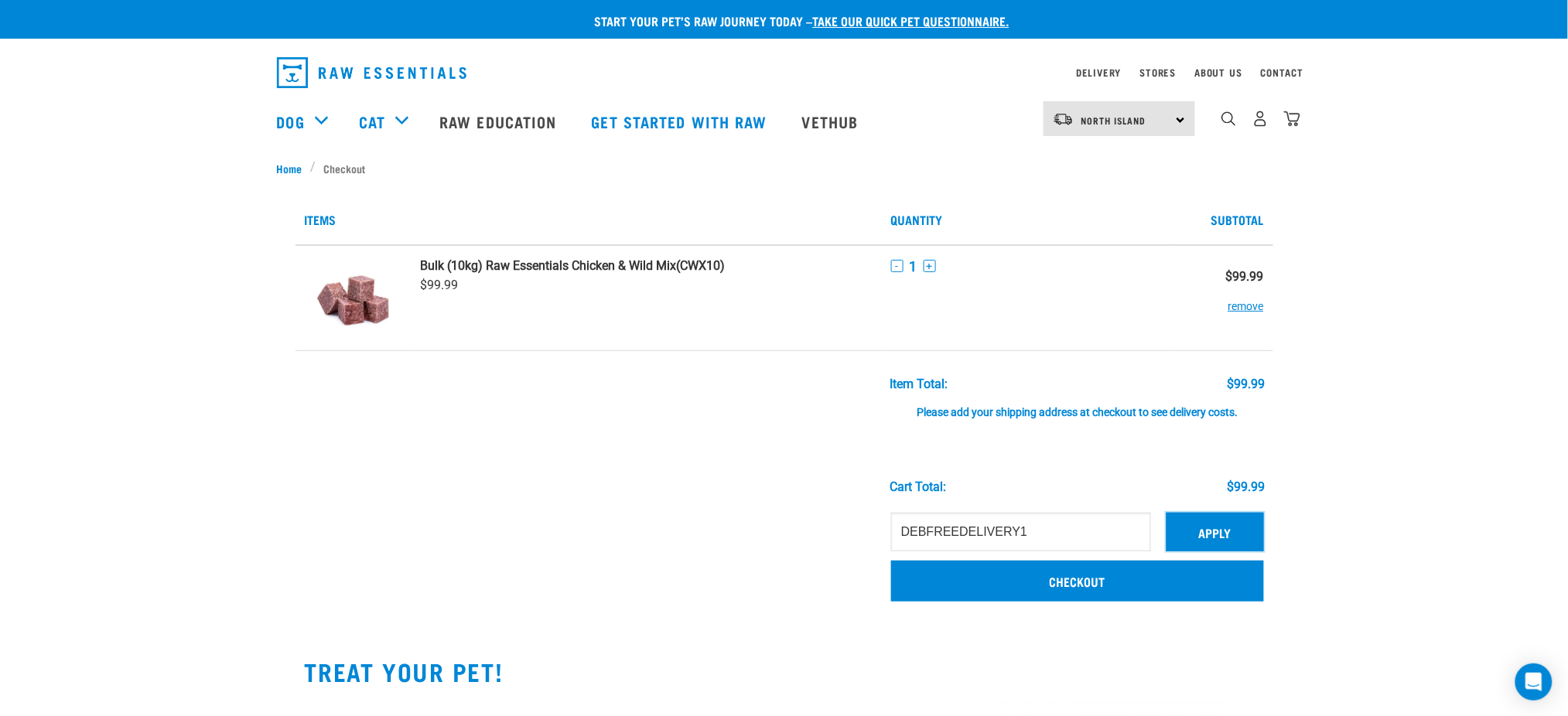 click on "Apply" at bounding box center (1215, 532) 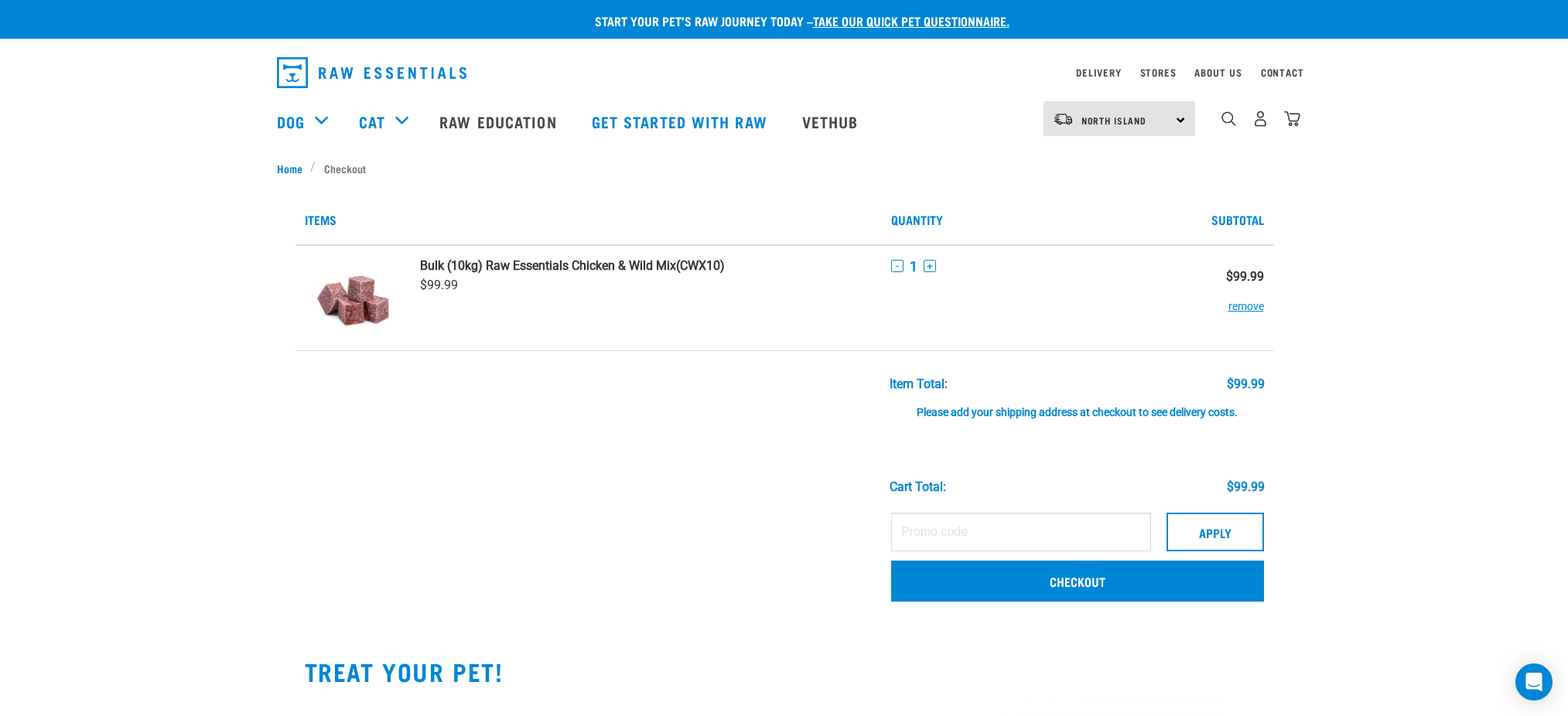 scroll, scrollTop: 0, scrollLeft: 0, axis: both 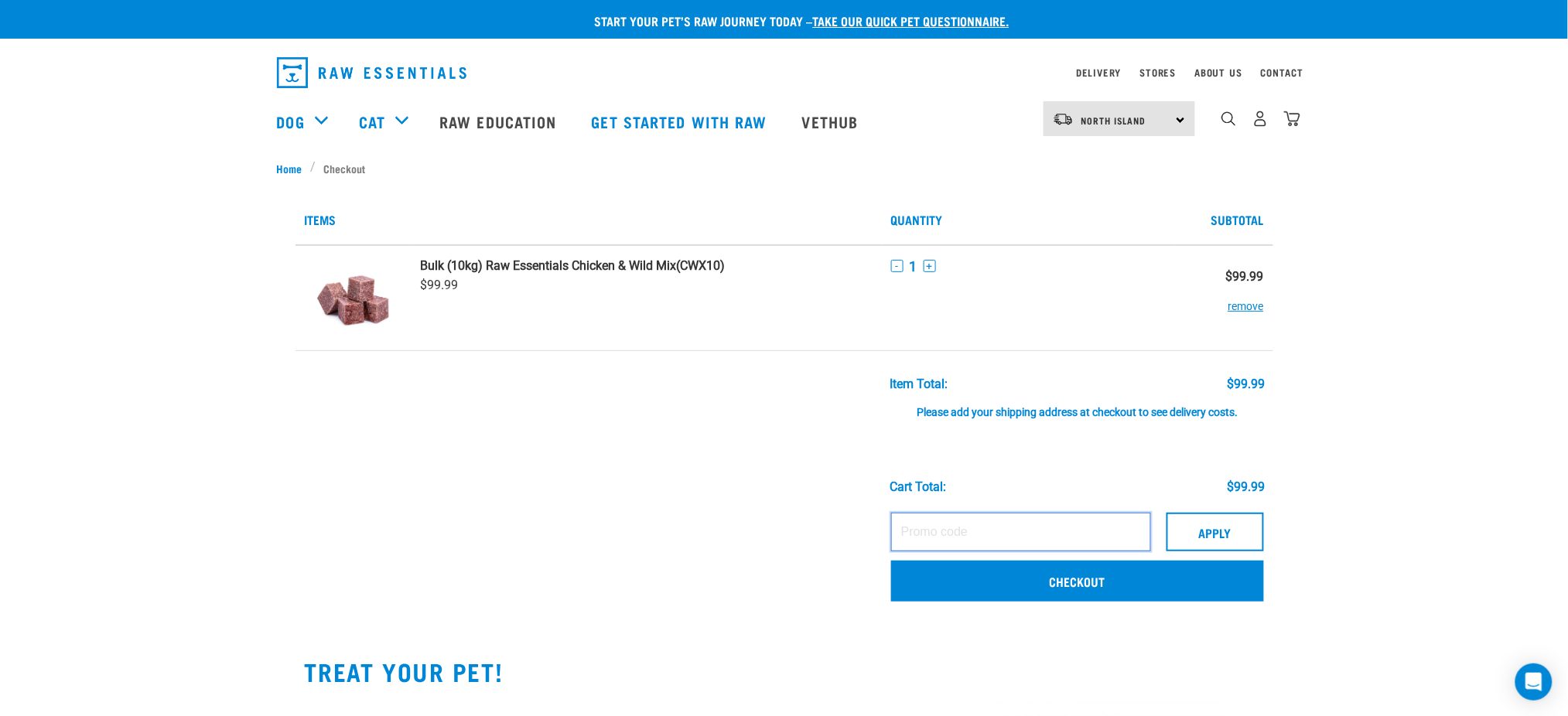 click at bounding box center [1021, 532] 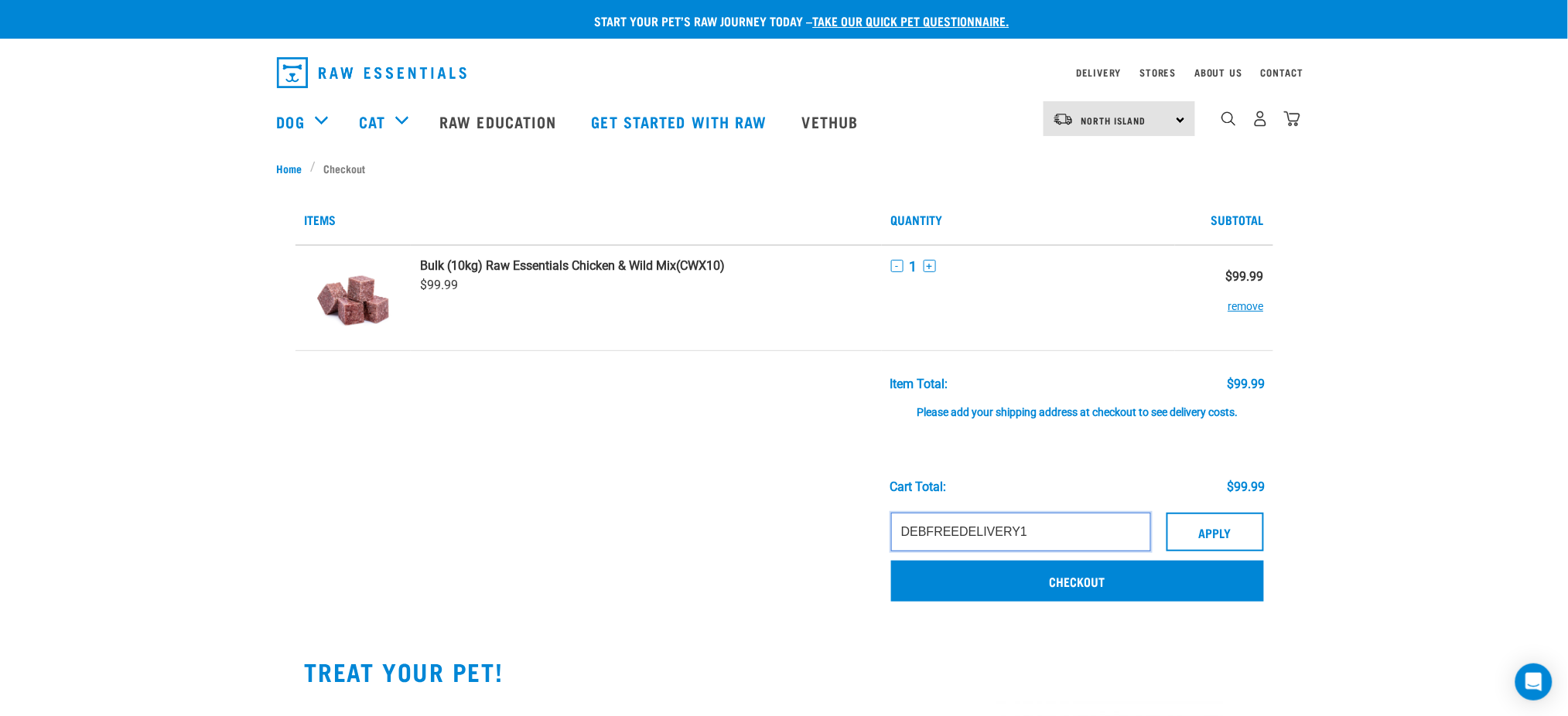 type on "DEBFREEDELIVERY1" 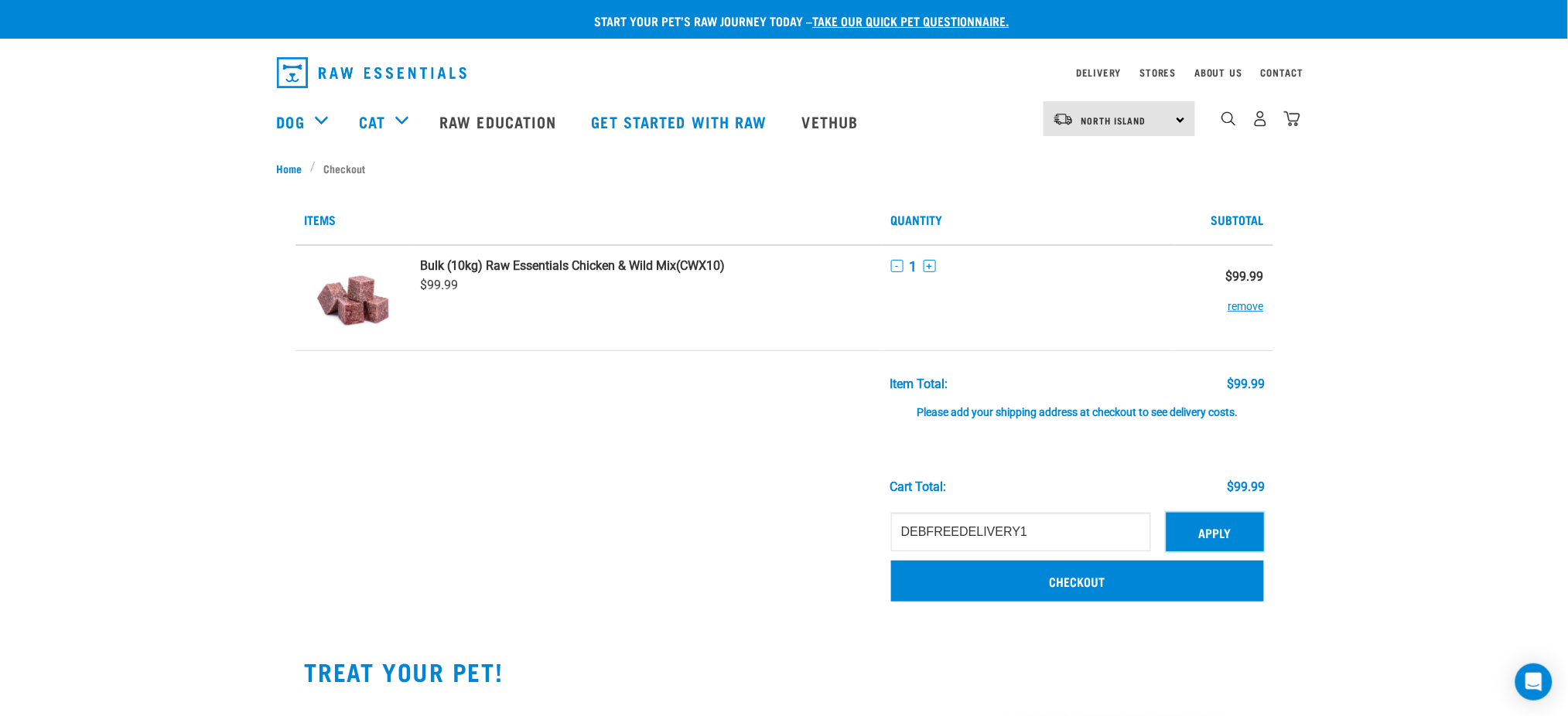 click on "Apply" at bounding box center (1215, 532) 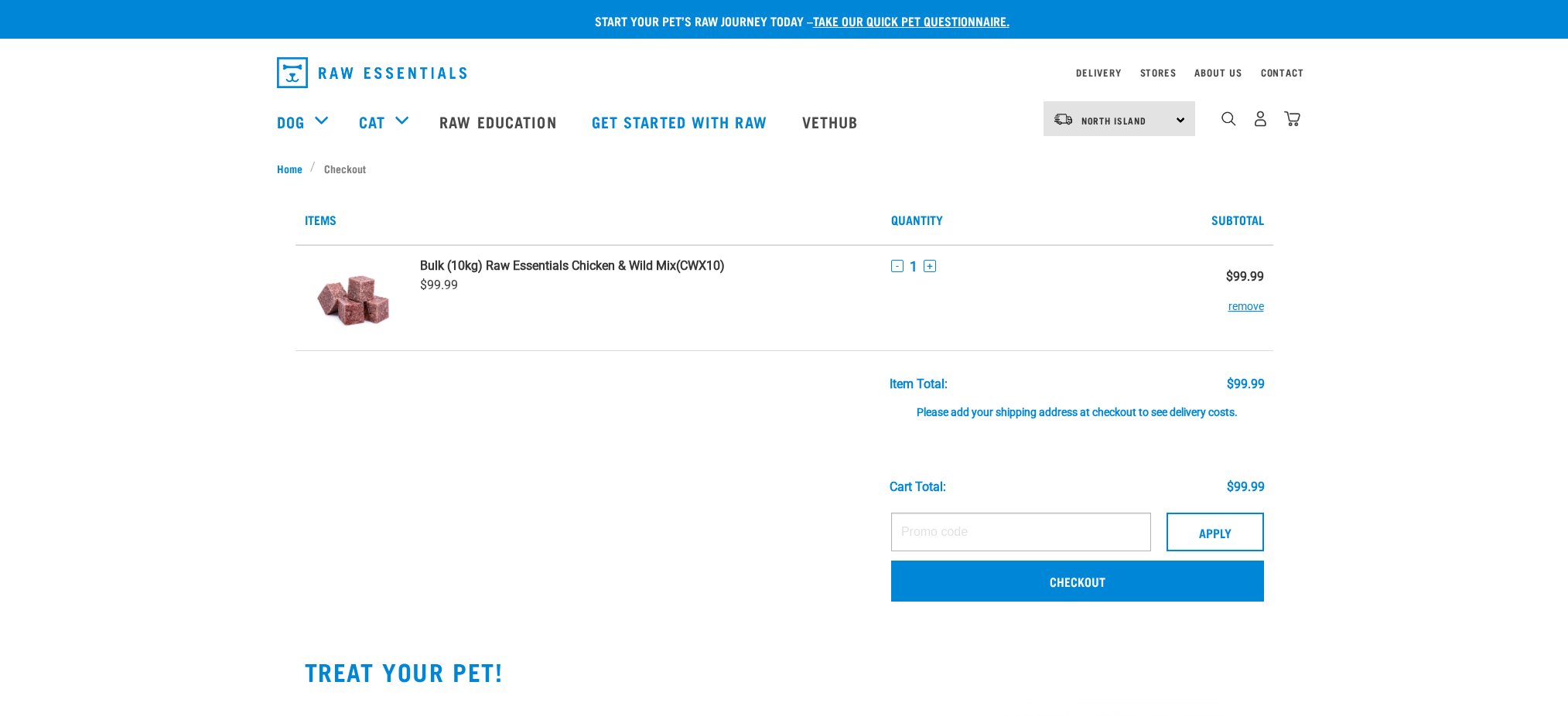 scroll, scrollTop: 0, scrollLeft: 0, axis: both 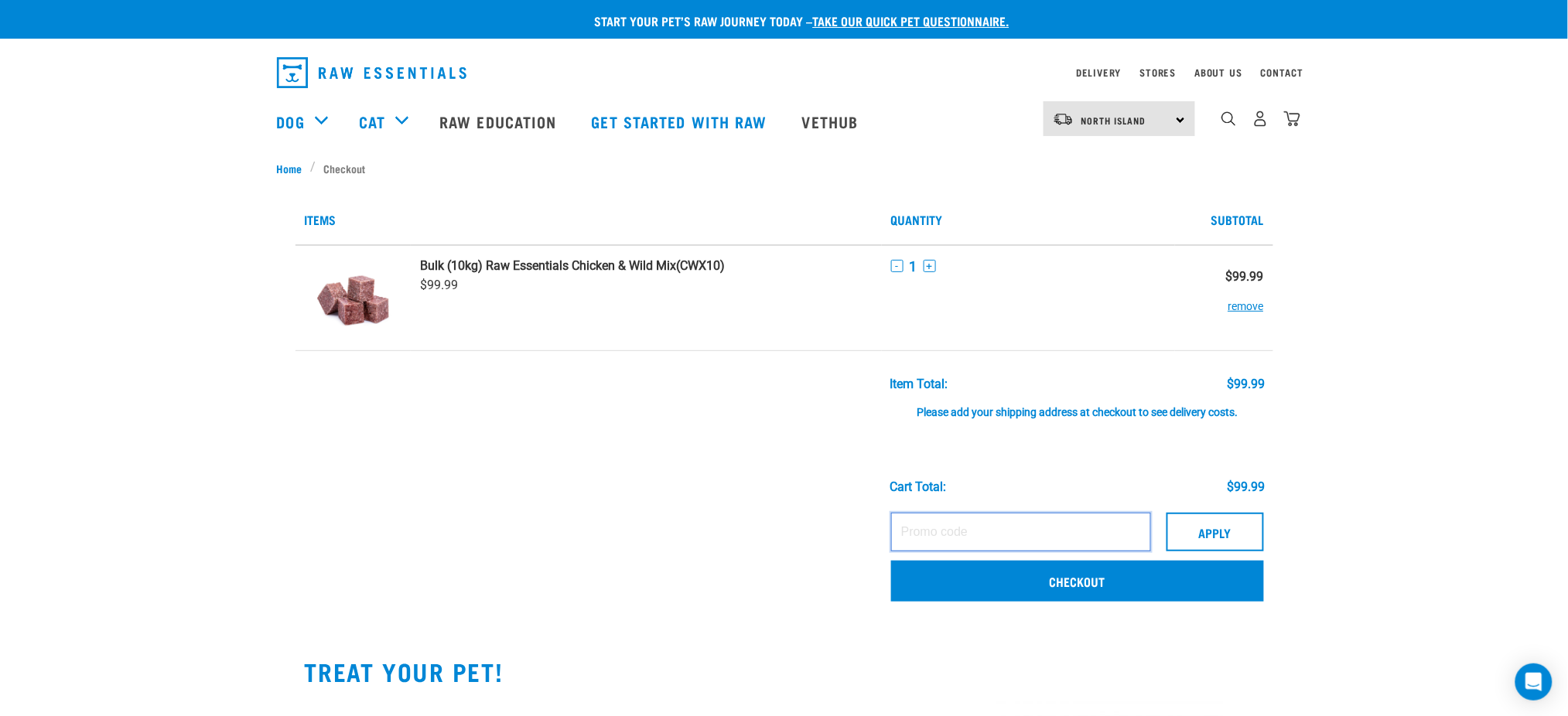 click at bounding box center [1021, 532] 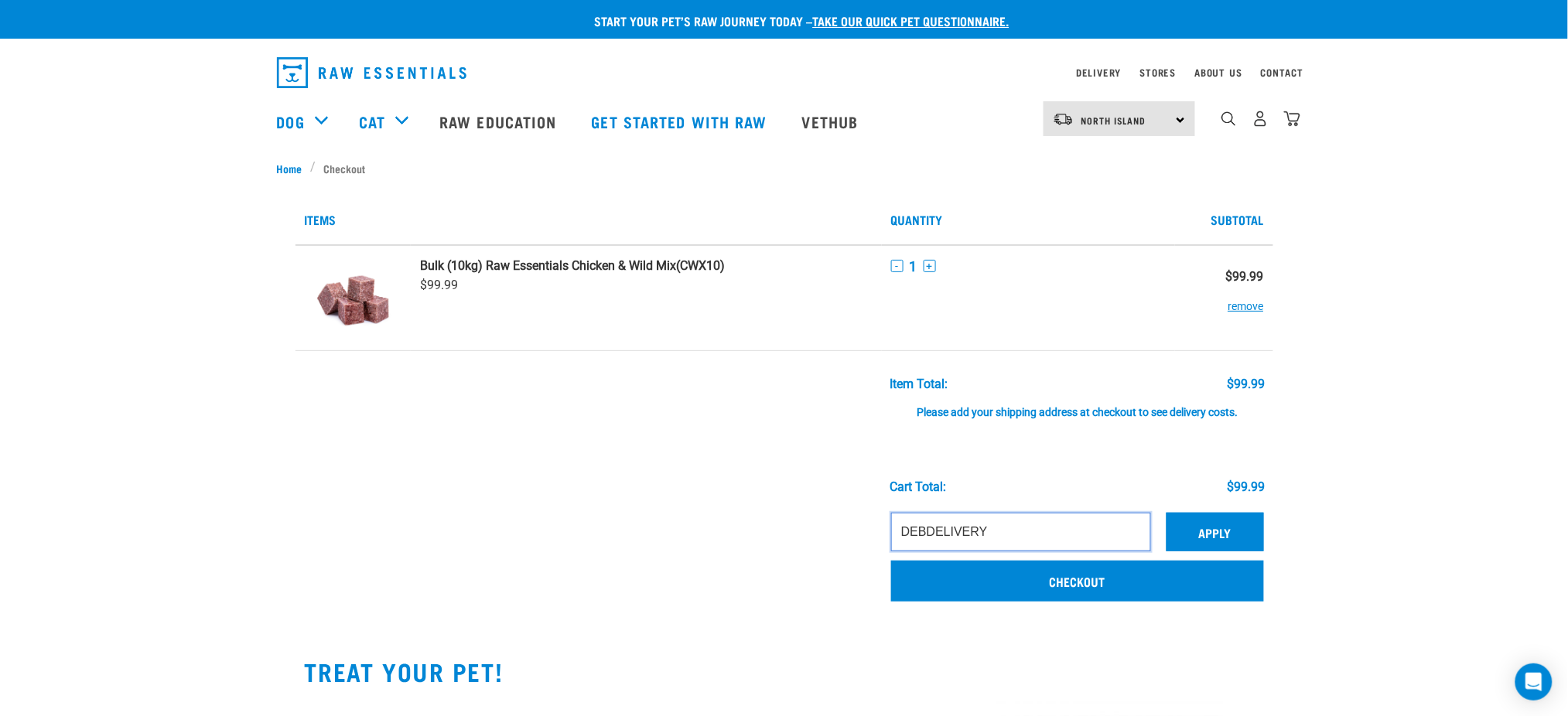 type on "DEBDELIVERY" 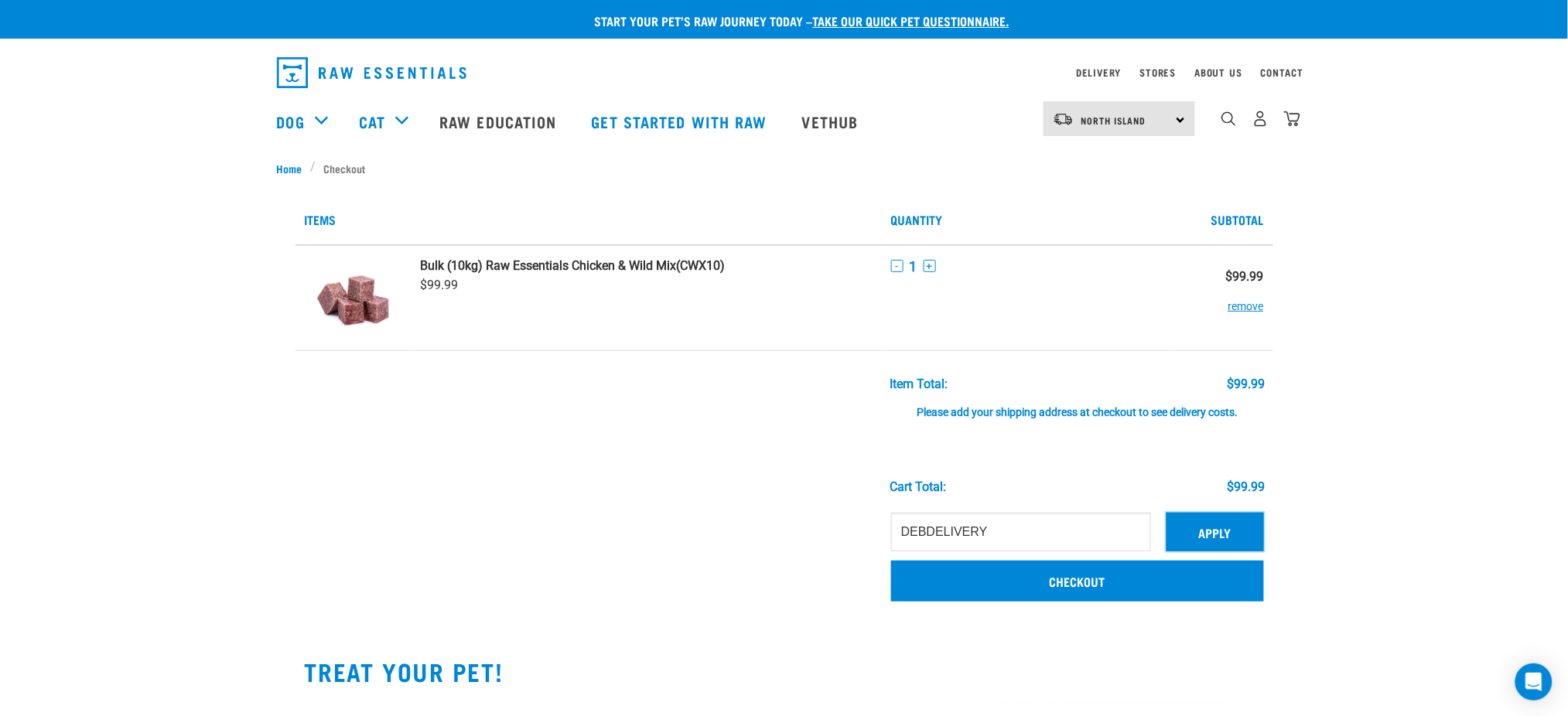 click on "Apply" at bounding box center [1215, 532] 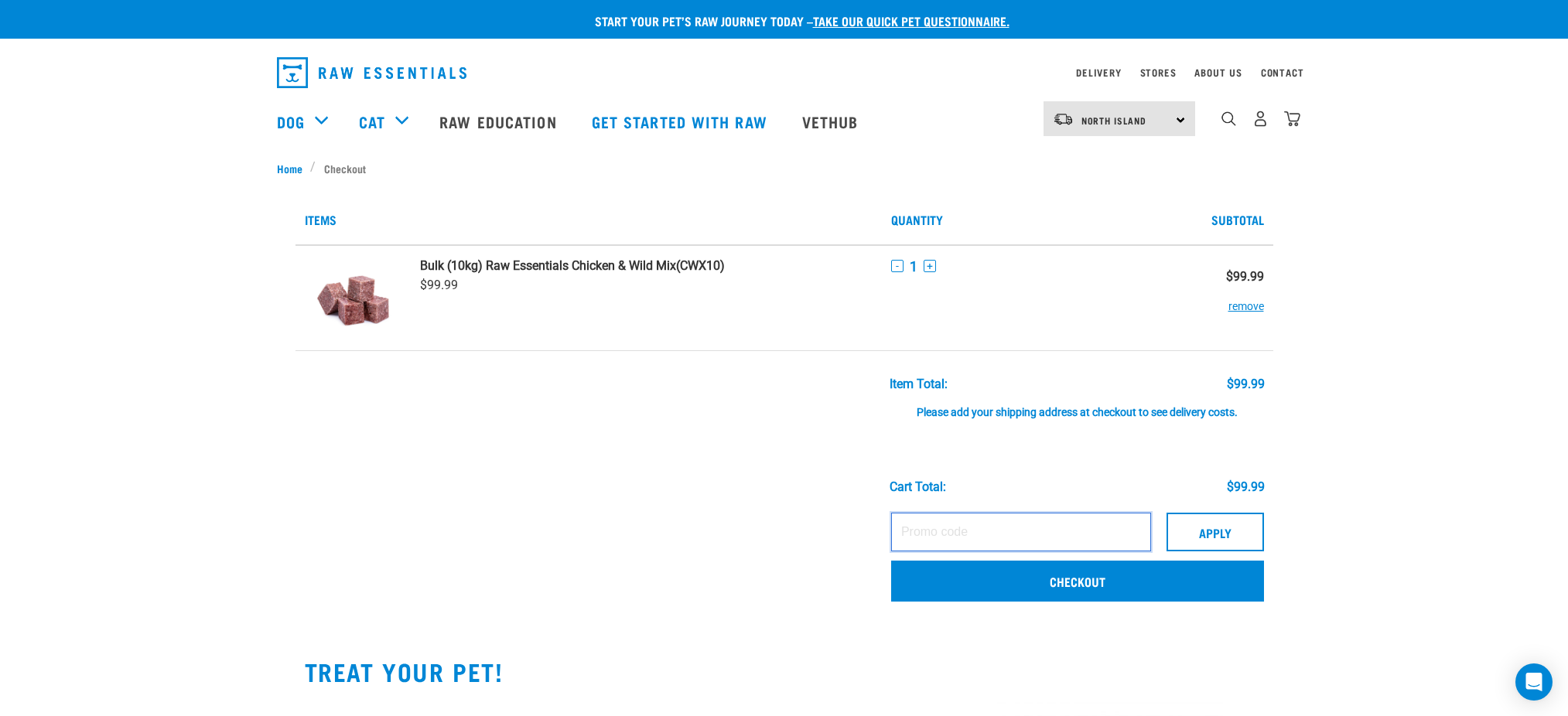 scroll, scrollTop: 0, scrollLeft: 0, axis: both 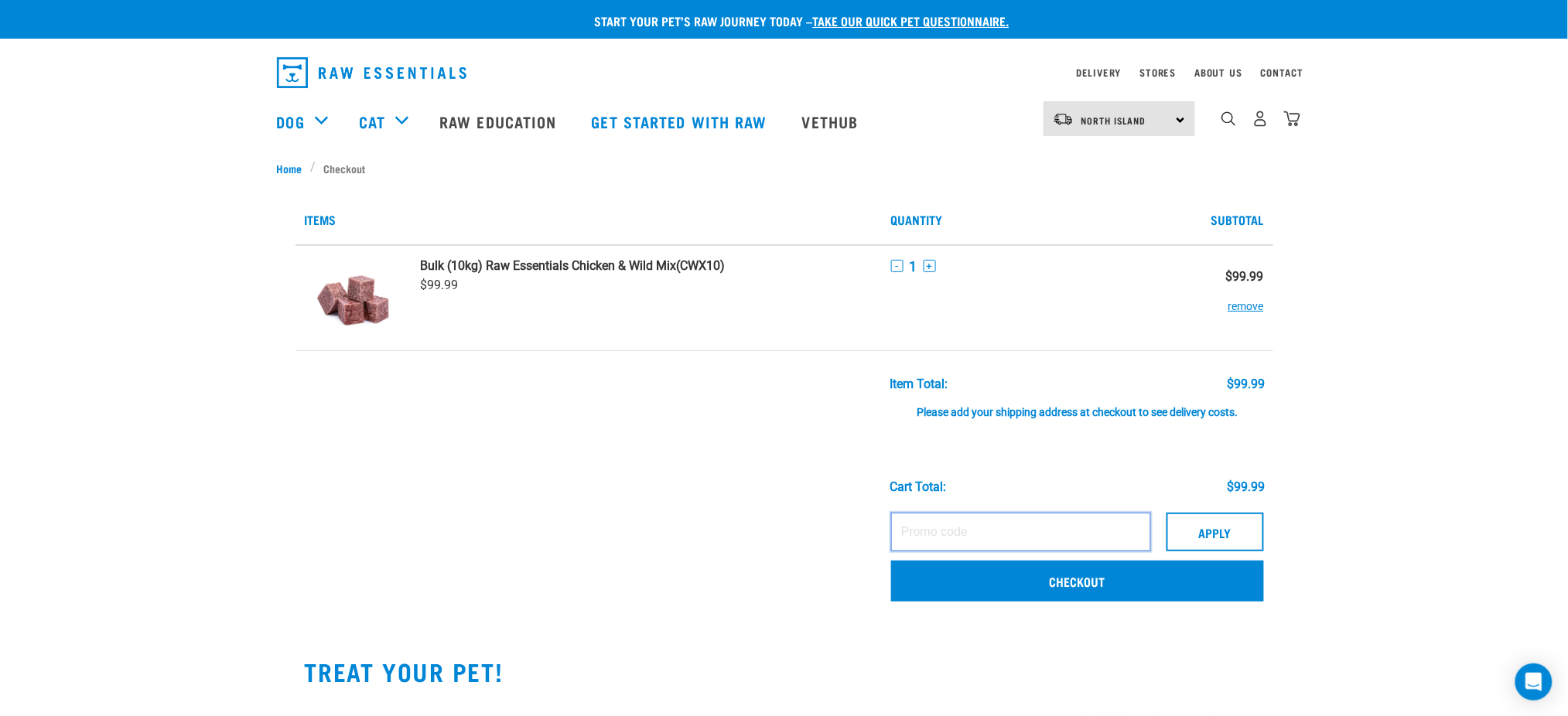 click at bounding box center (1021, 532) 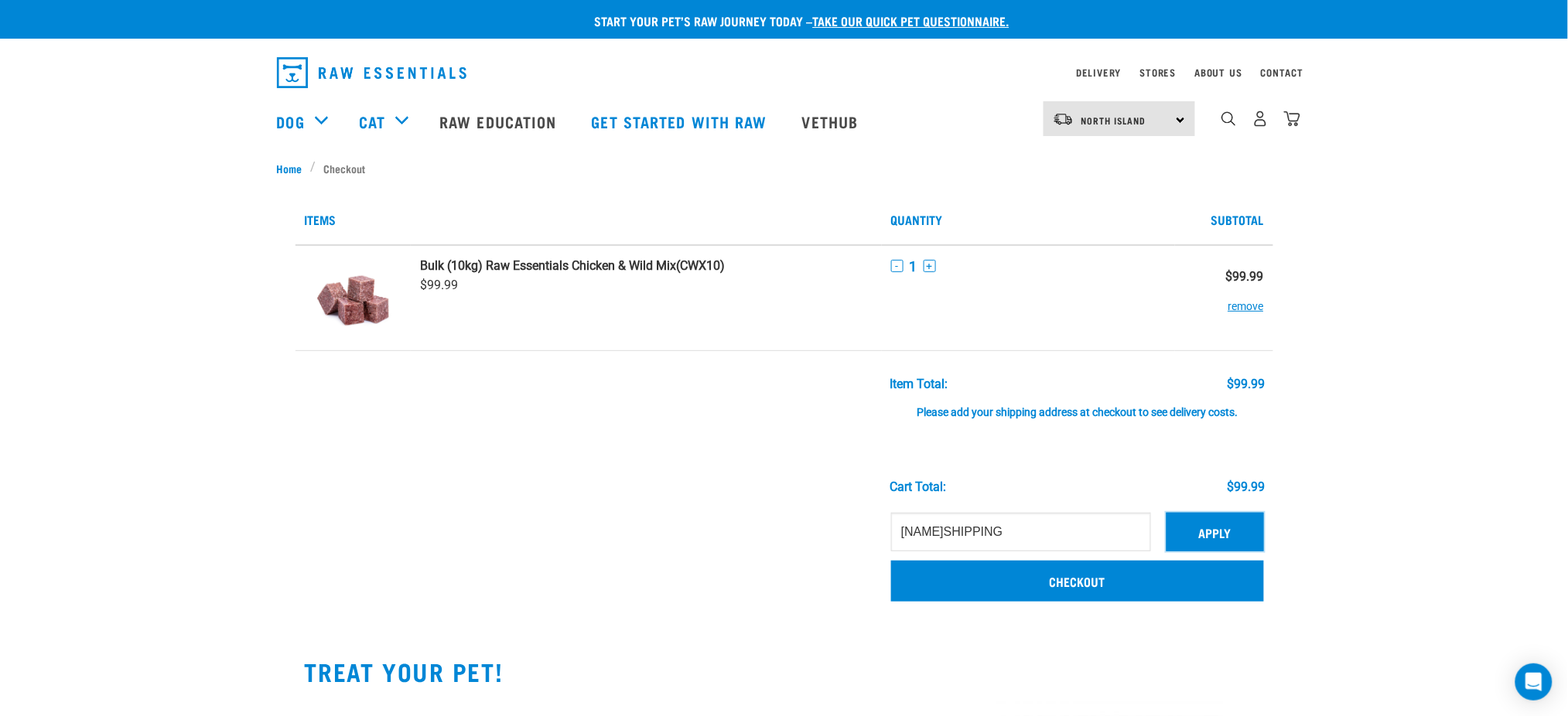 click on "Apply" at bounding box center (1215, 532) 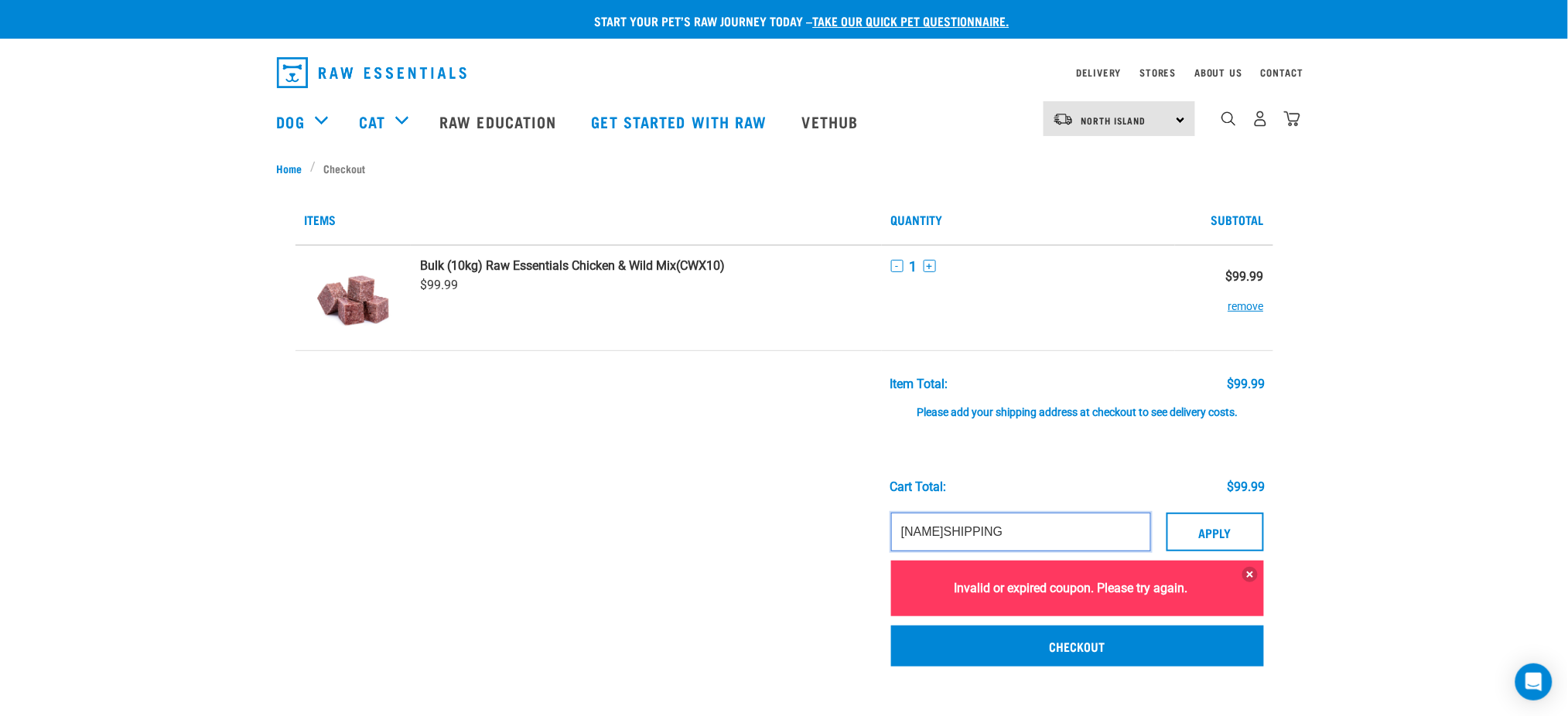 drag, startPoint x: 970, startPoint y: 524, endPoint x: 809, endPoint y: 513, distance: 161.37534 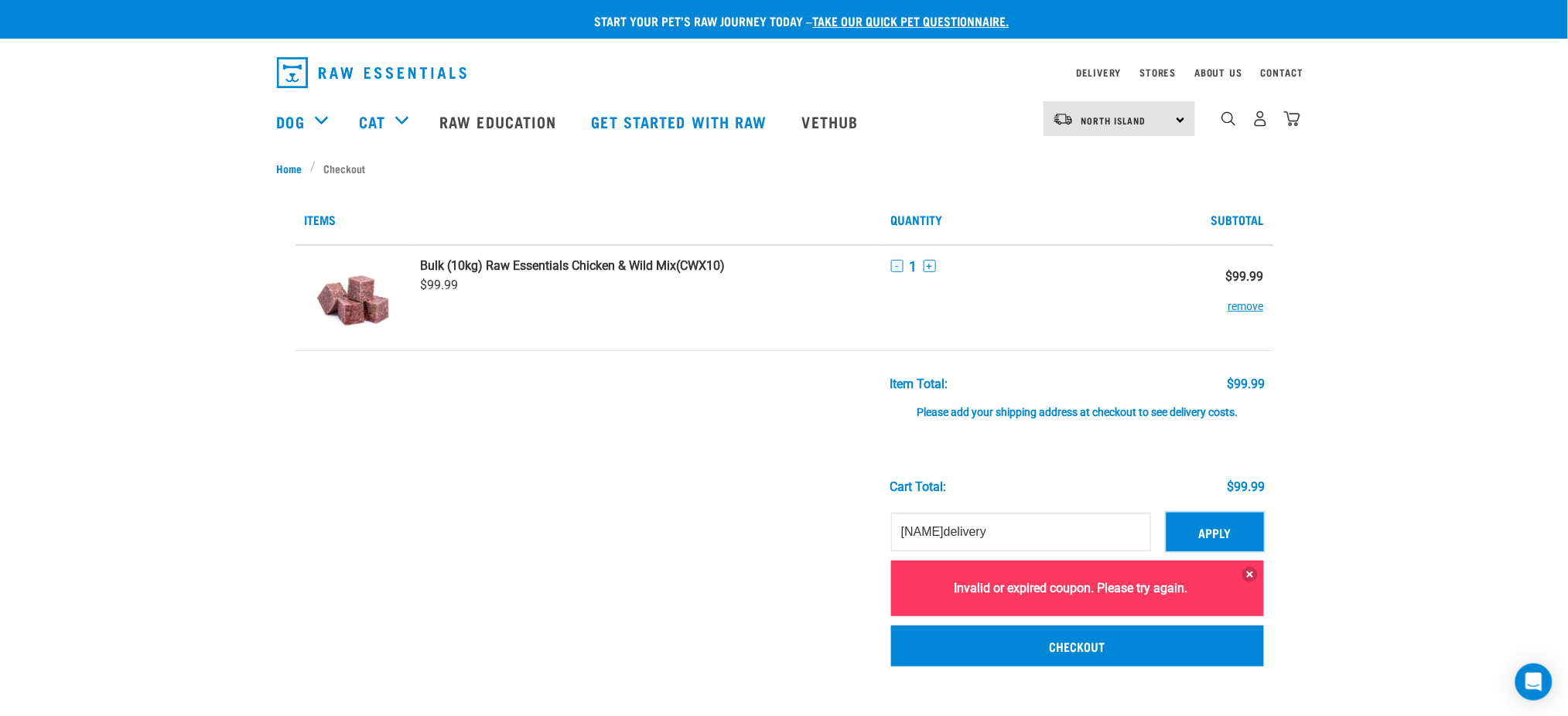 click on "Apply" at bounding box center [1215, 532] 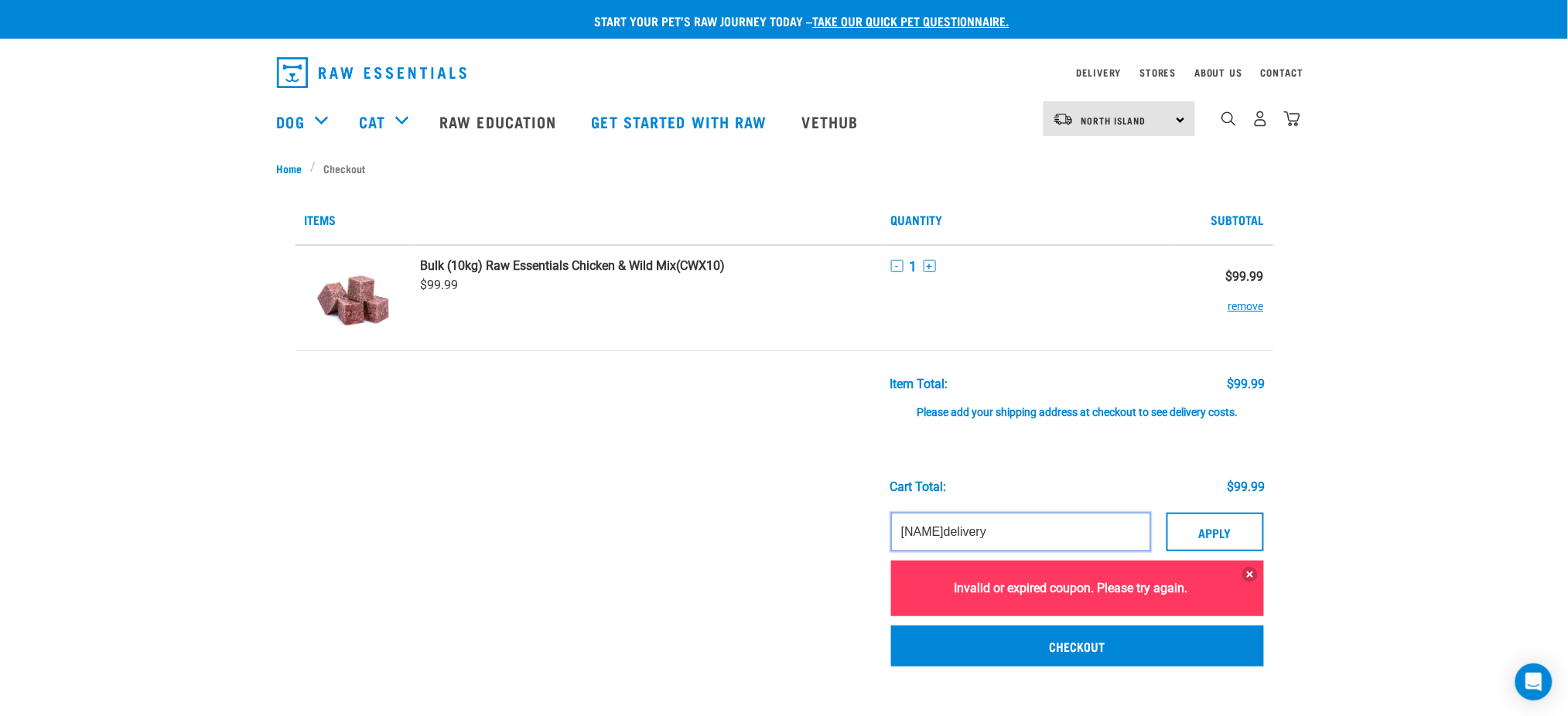 drag, startPoint x: 982, startPoint y: 520, endPoint x: 731, endPoint y: 512, distance: 251.12746 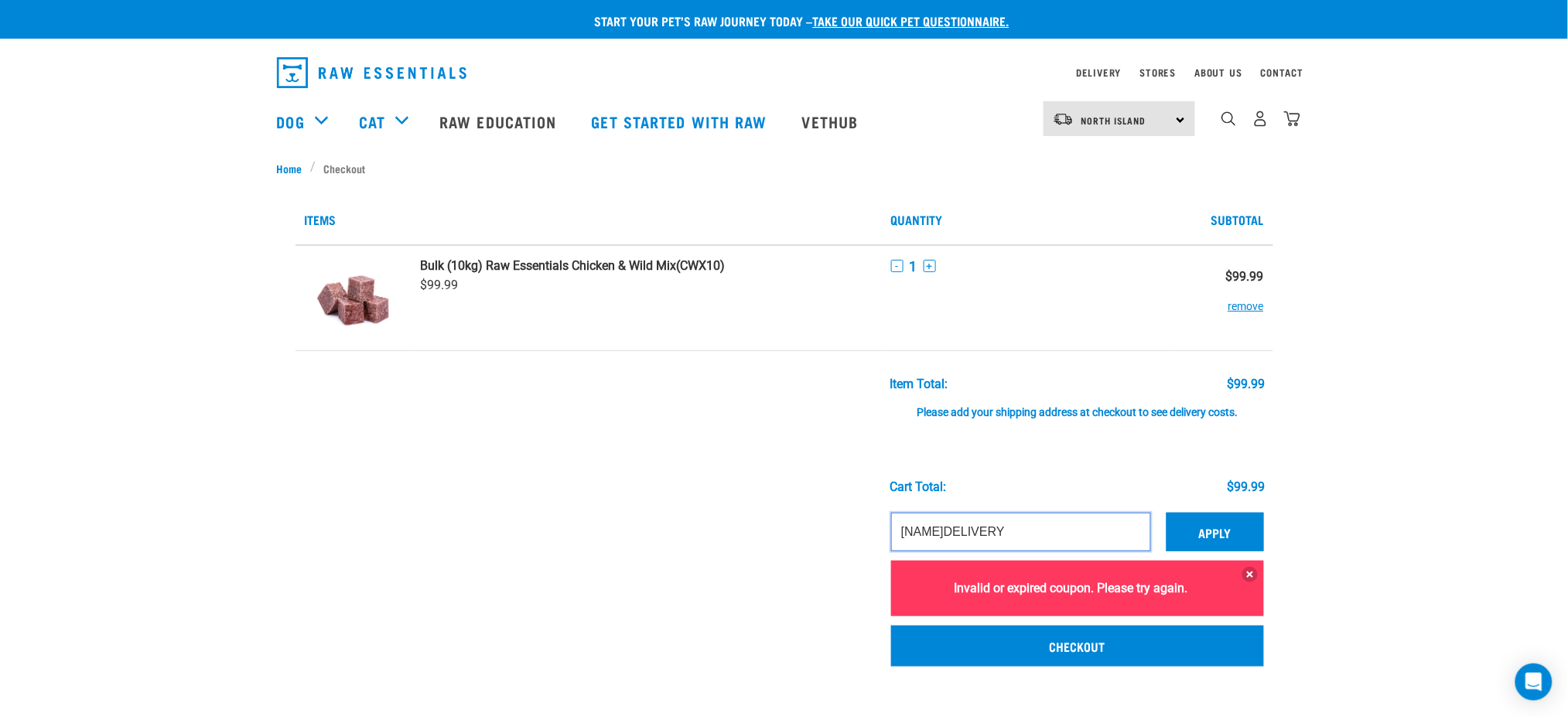 type on "MICHELLEDELIVERY" 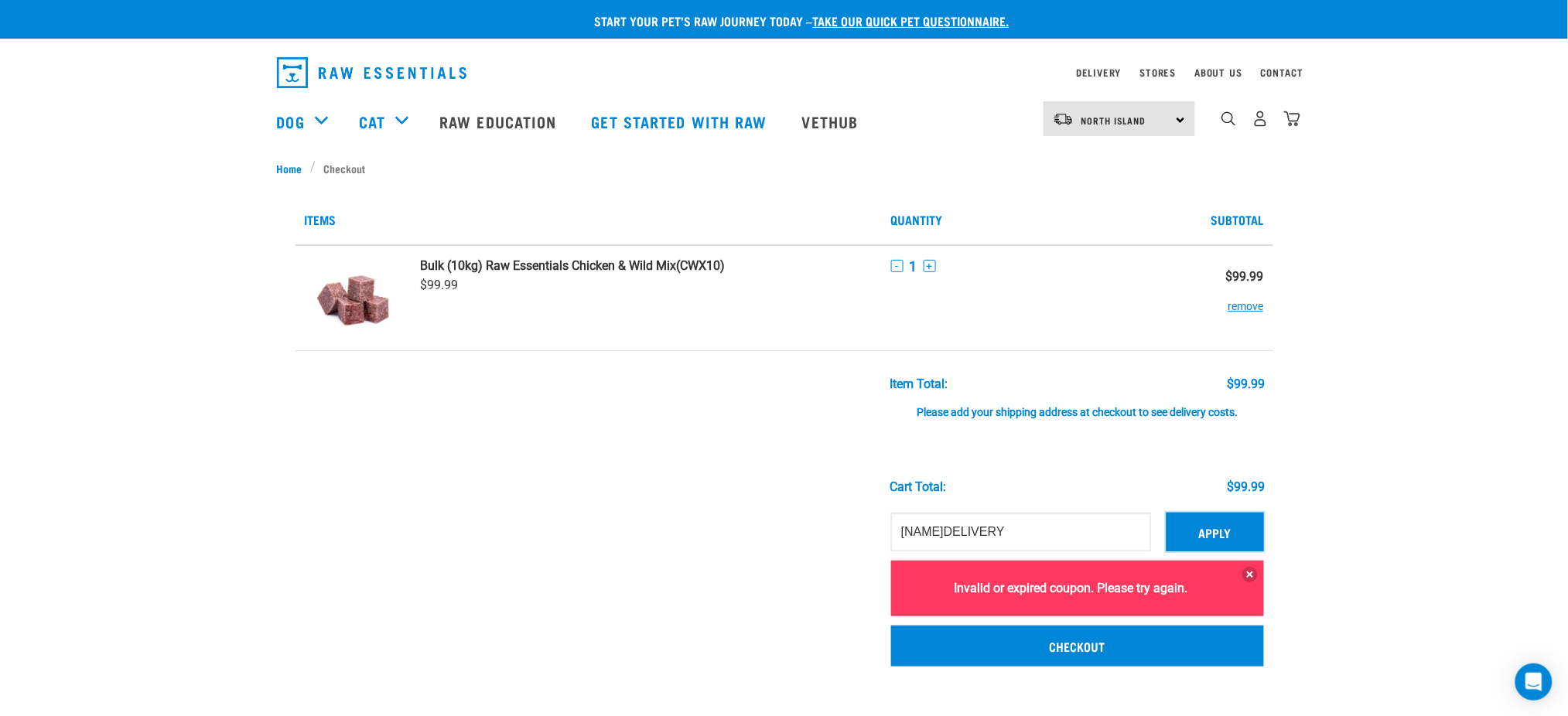 click on "Apply" at bounding box center (1215, 532) 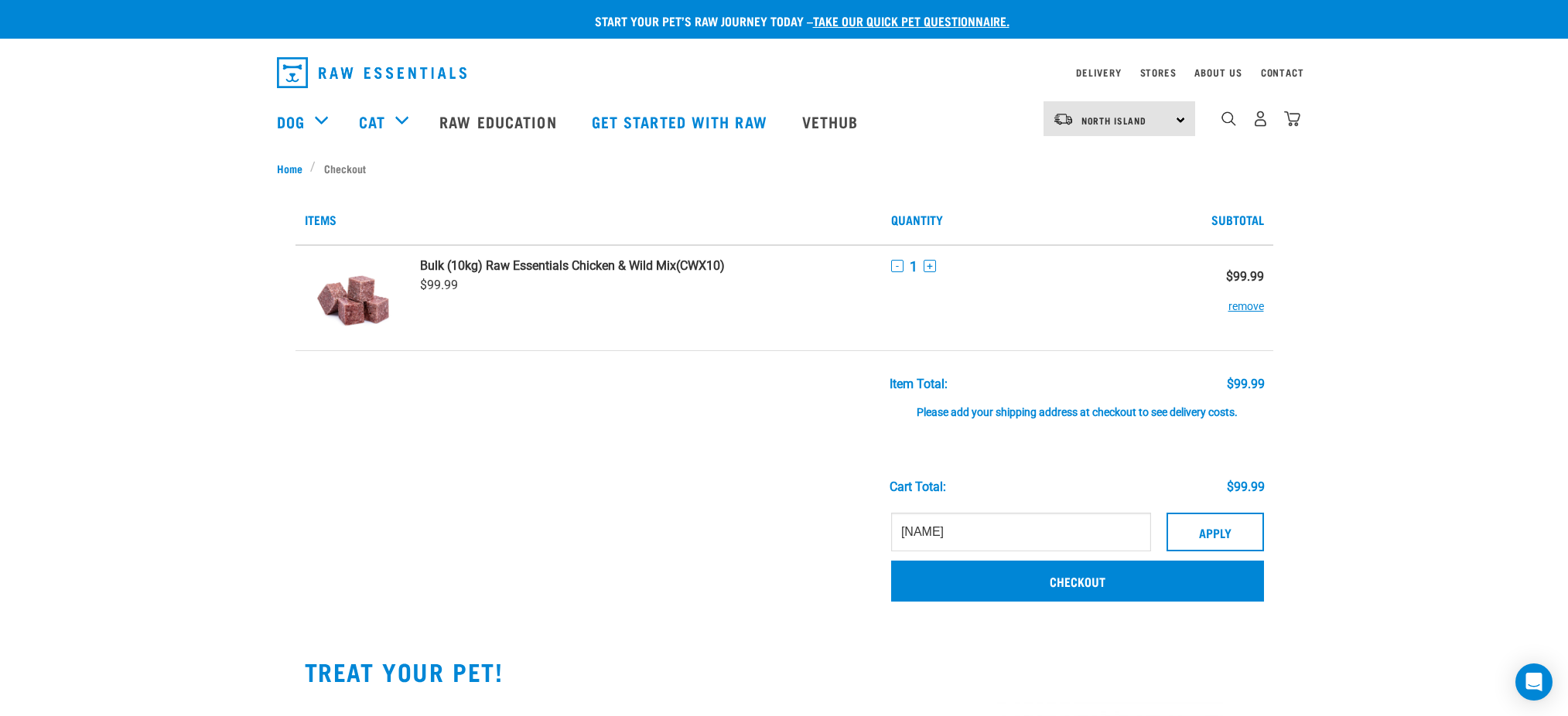 scroll, scrollTop: 0, scrollLeft: 0, axis: both 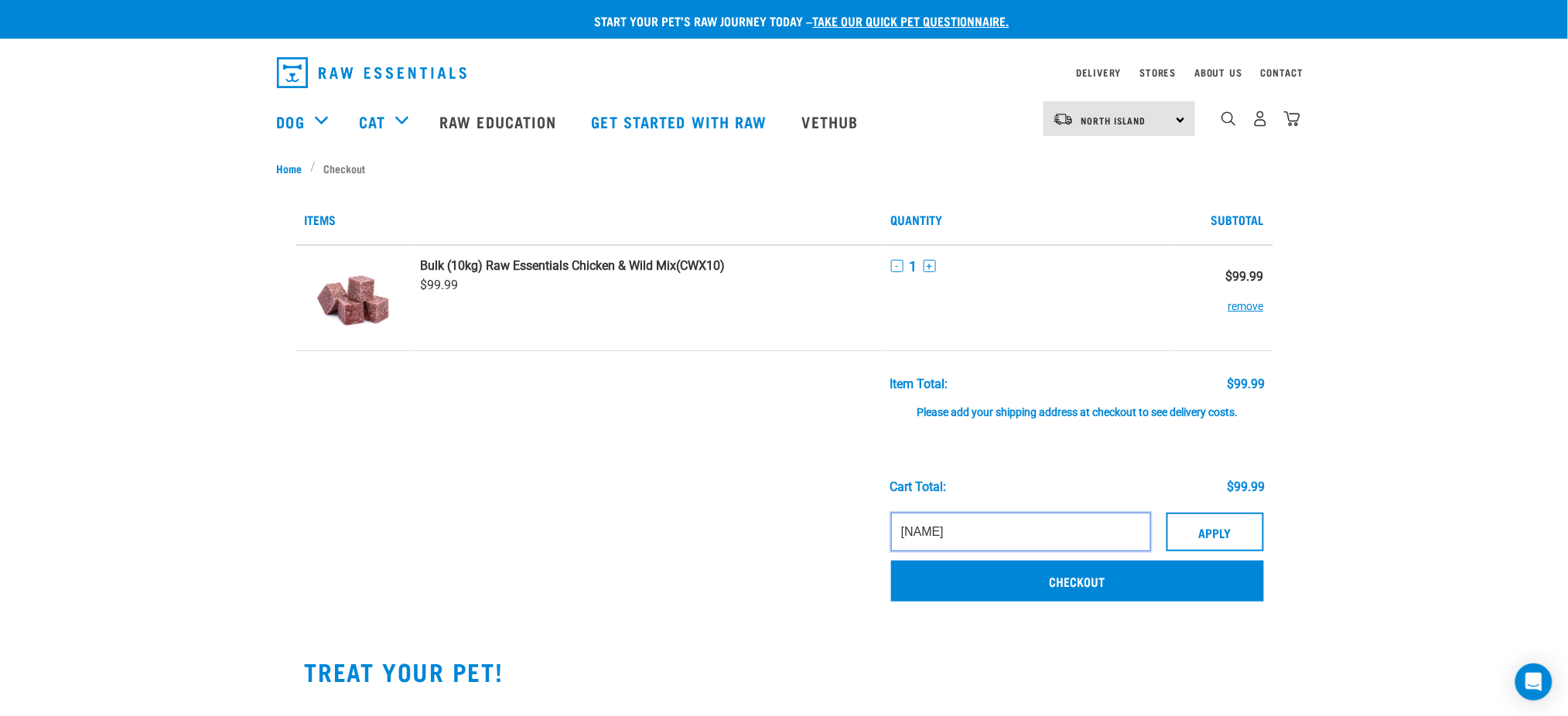 drag, startPoint x: 1029, startPoint y: 524, endPoint x: 819, endPoint y: 527, distance: 210.0214 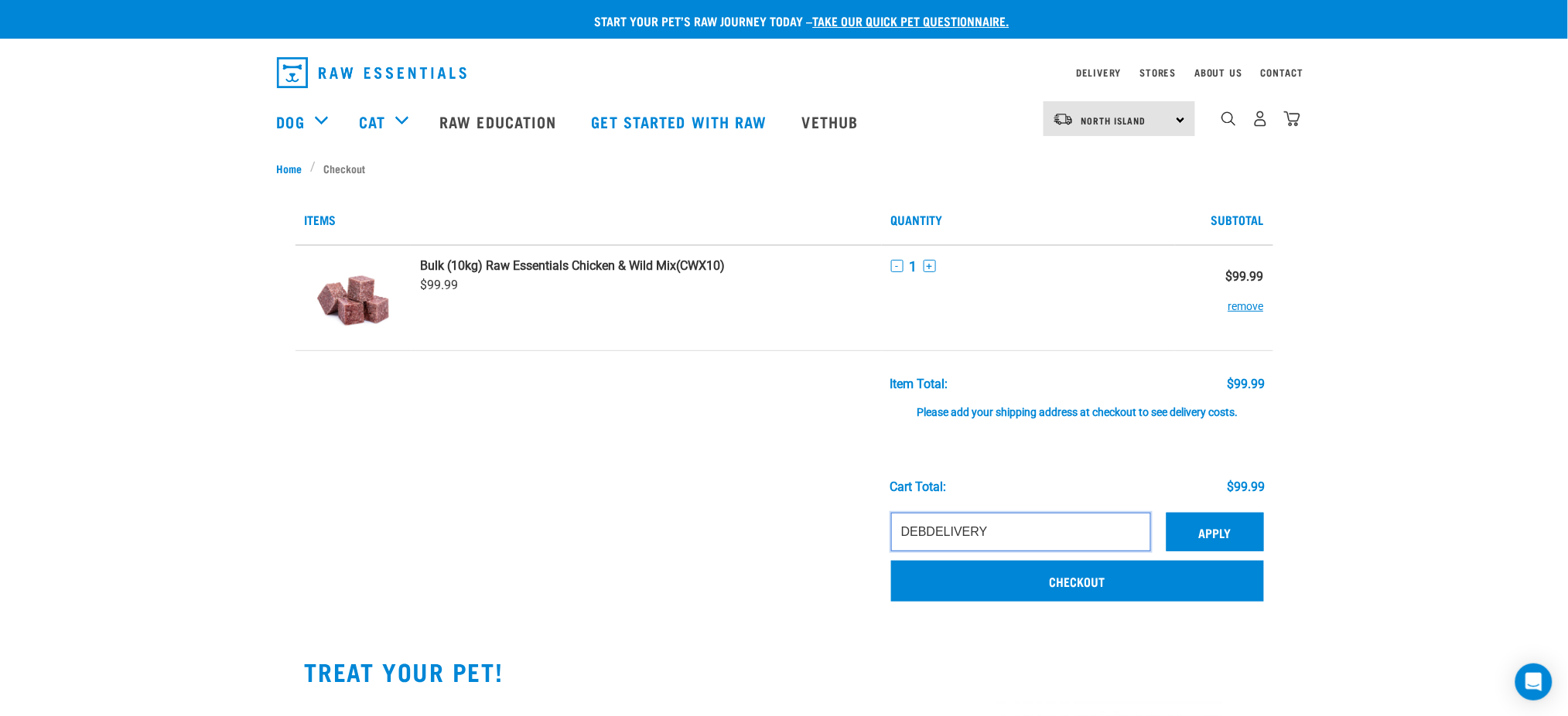 type on "DEBDELIVERY" 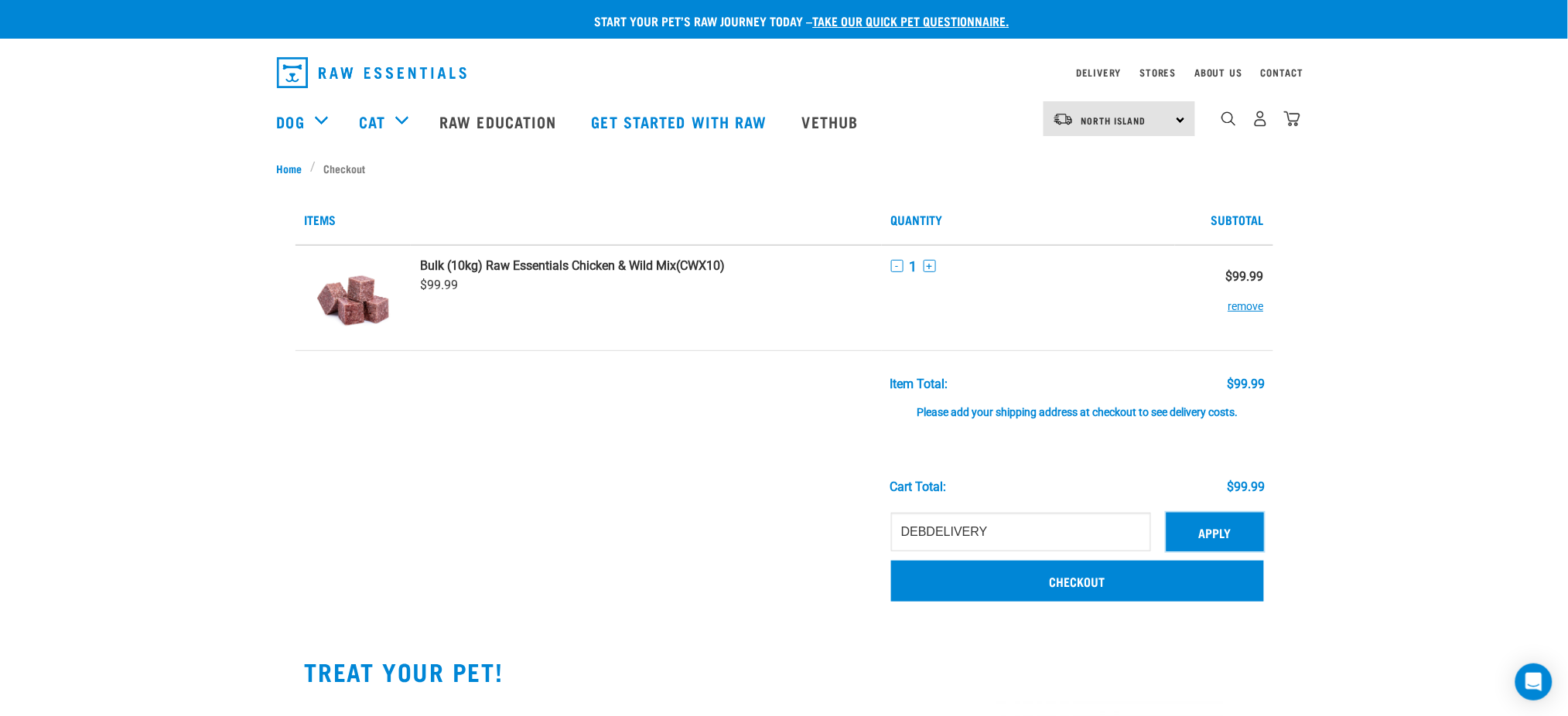 click on "Apply" at bounding box center [1215, 532] 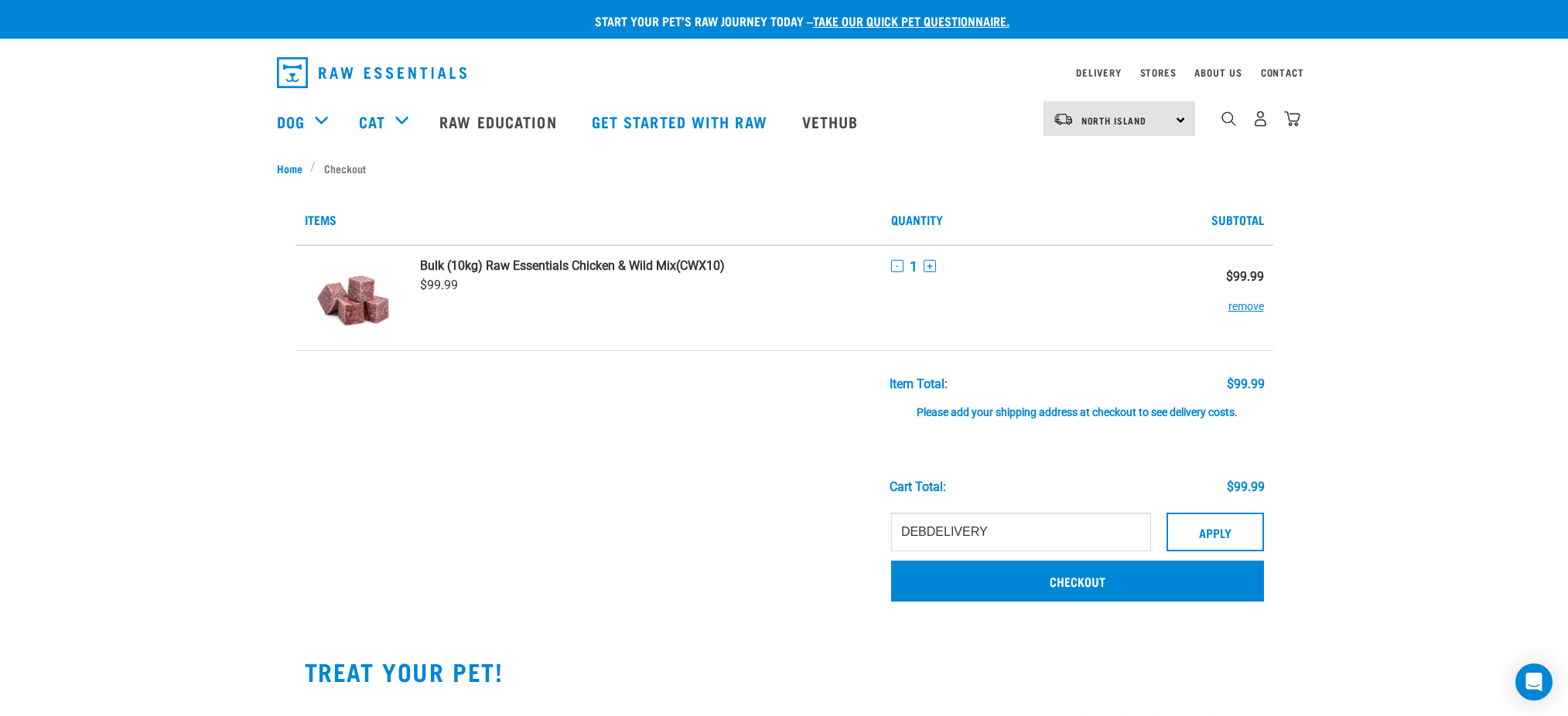 scroll, scrollTop: 0, scrollLeft: 0, axis: both 